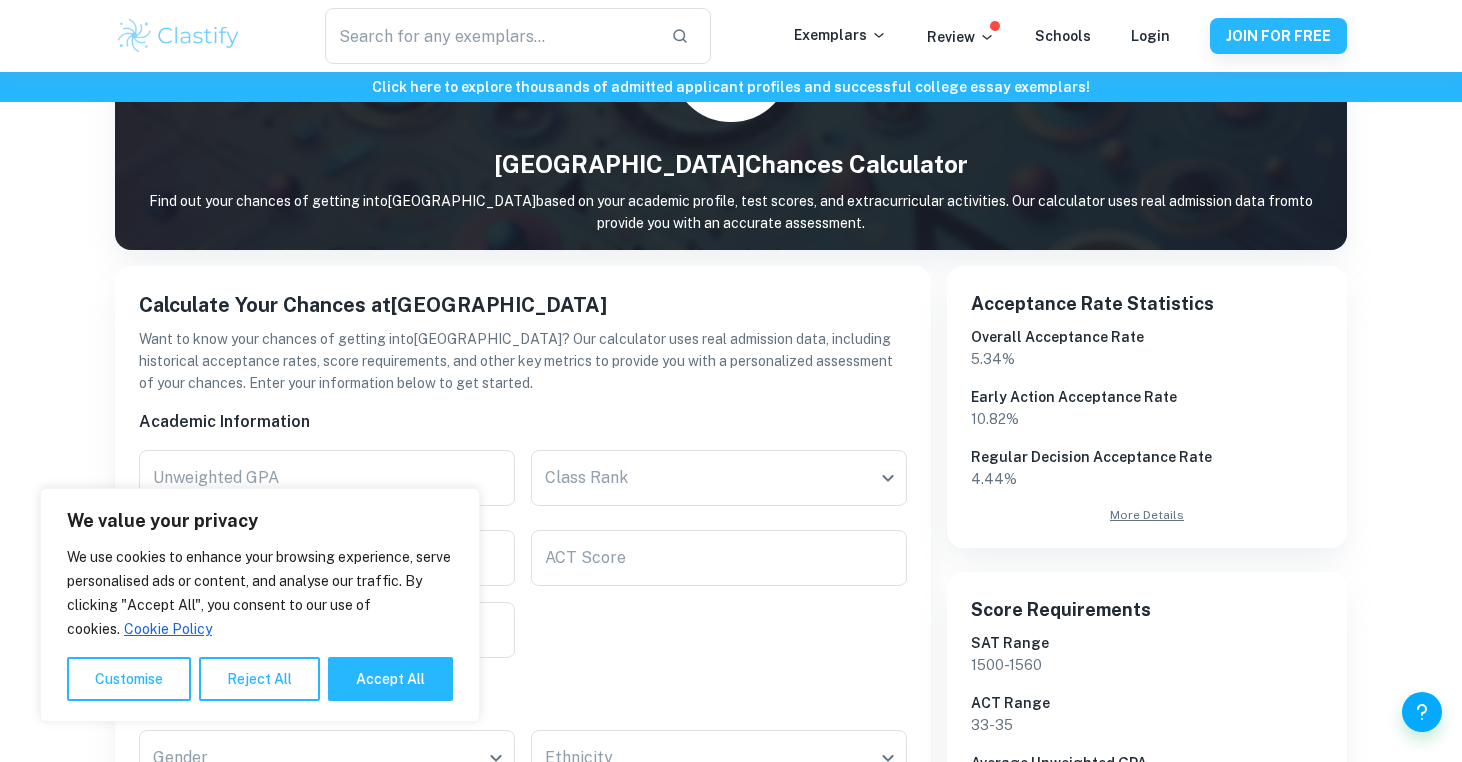 scroll, scrollTop: 172, scrollLeft: 0, axis: vertical 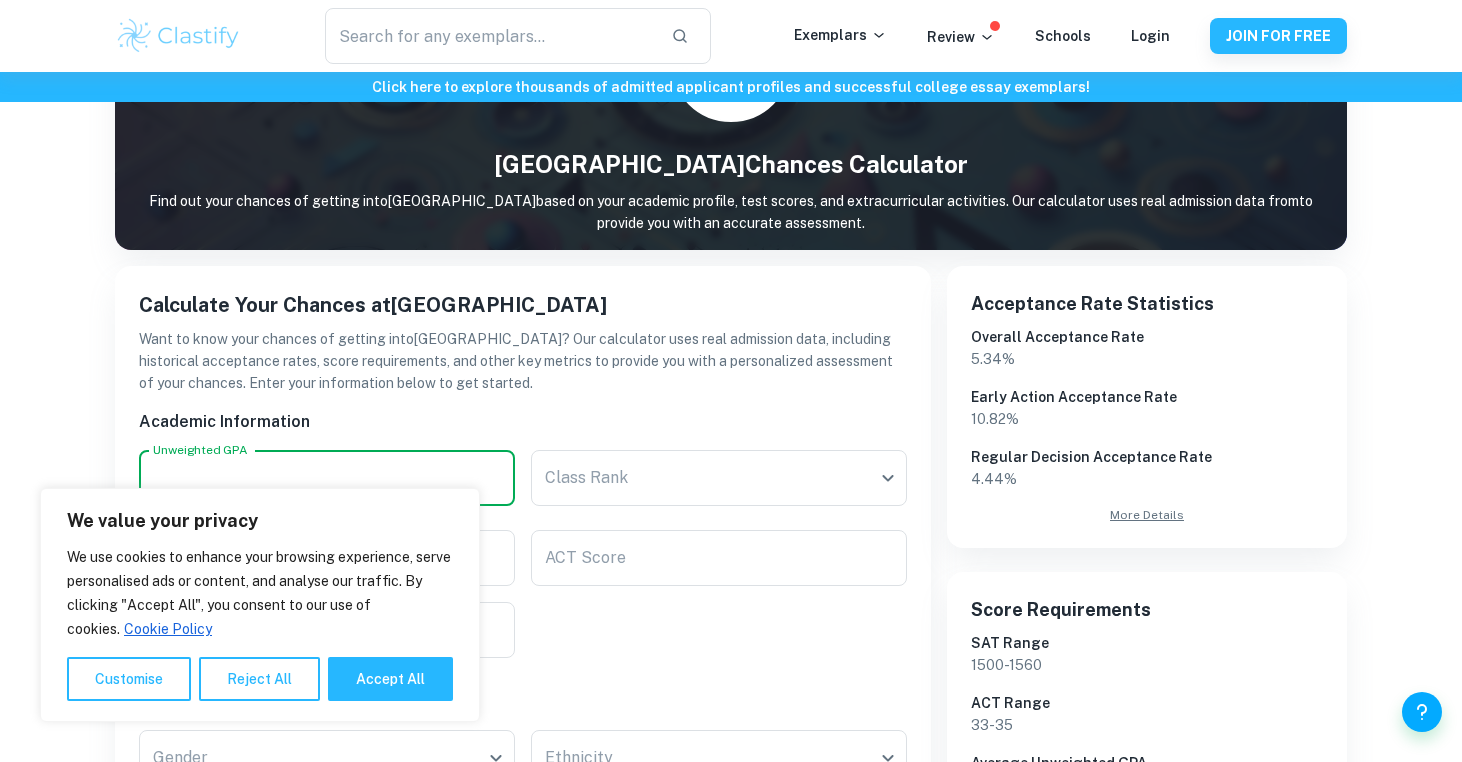 click on "Unweighted GPA" at bounding box center [327, 478] 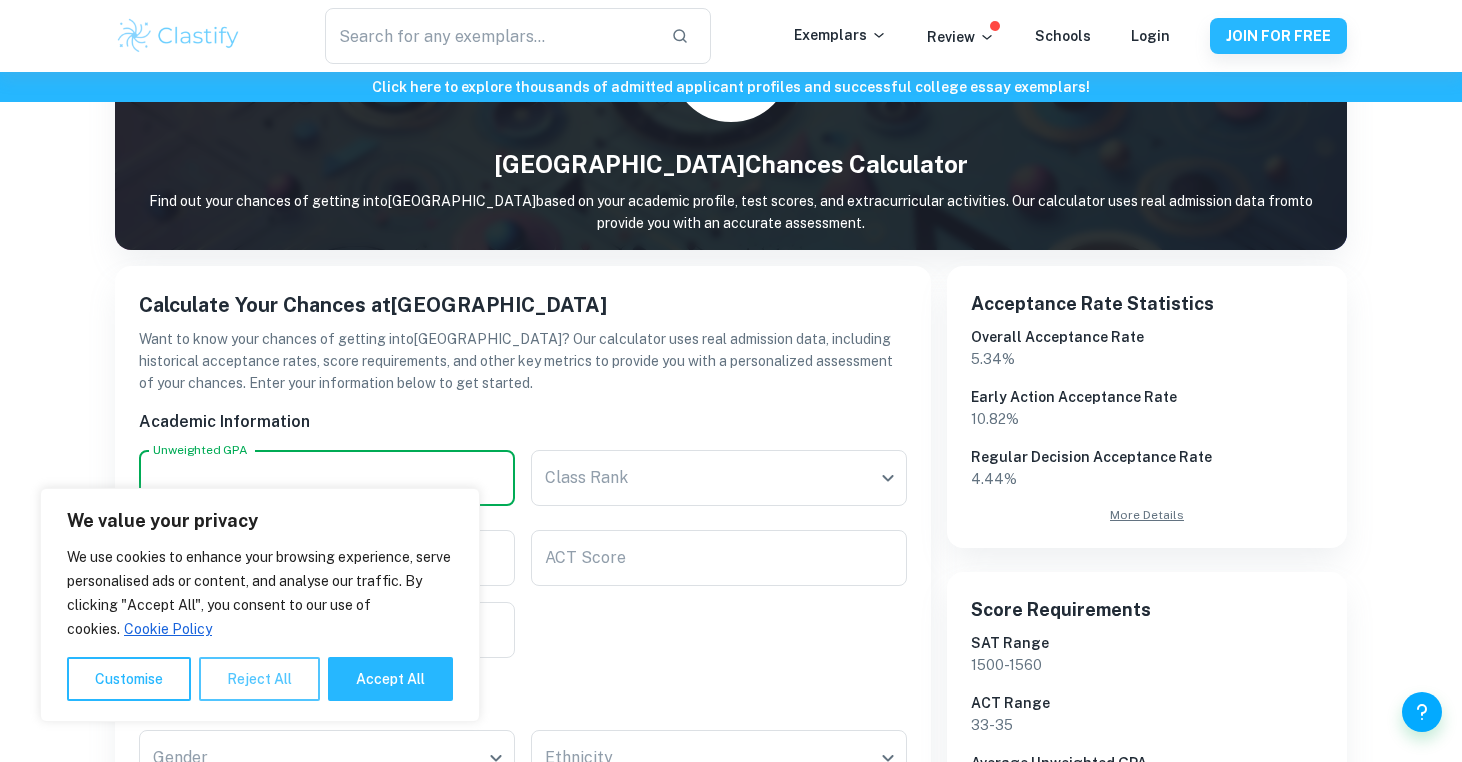 click on "Reject All" at bounding box center [259, 679] 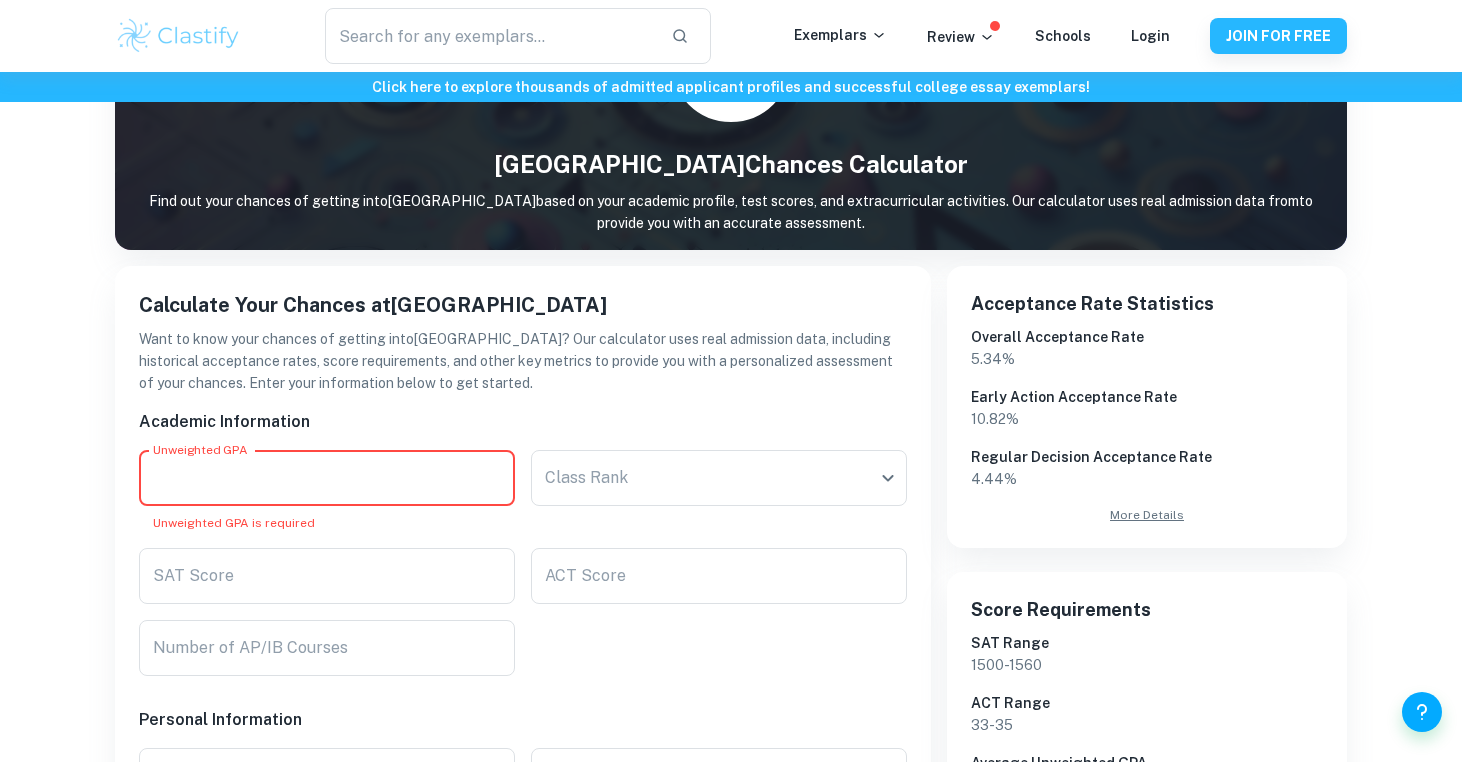 click on "Unweighted GPA" at bounding box center [327, 478] 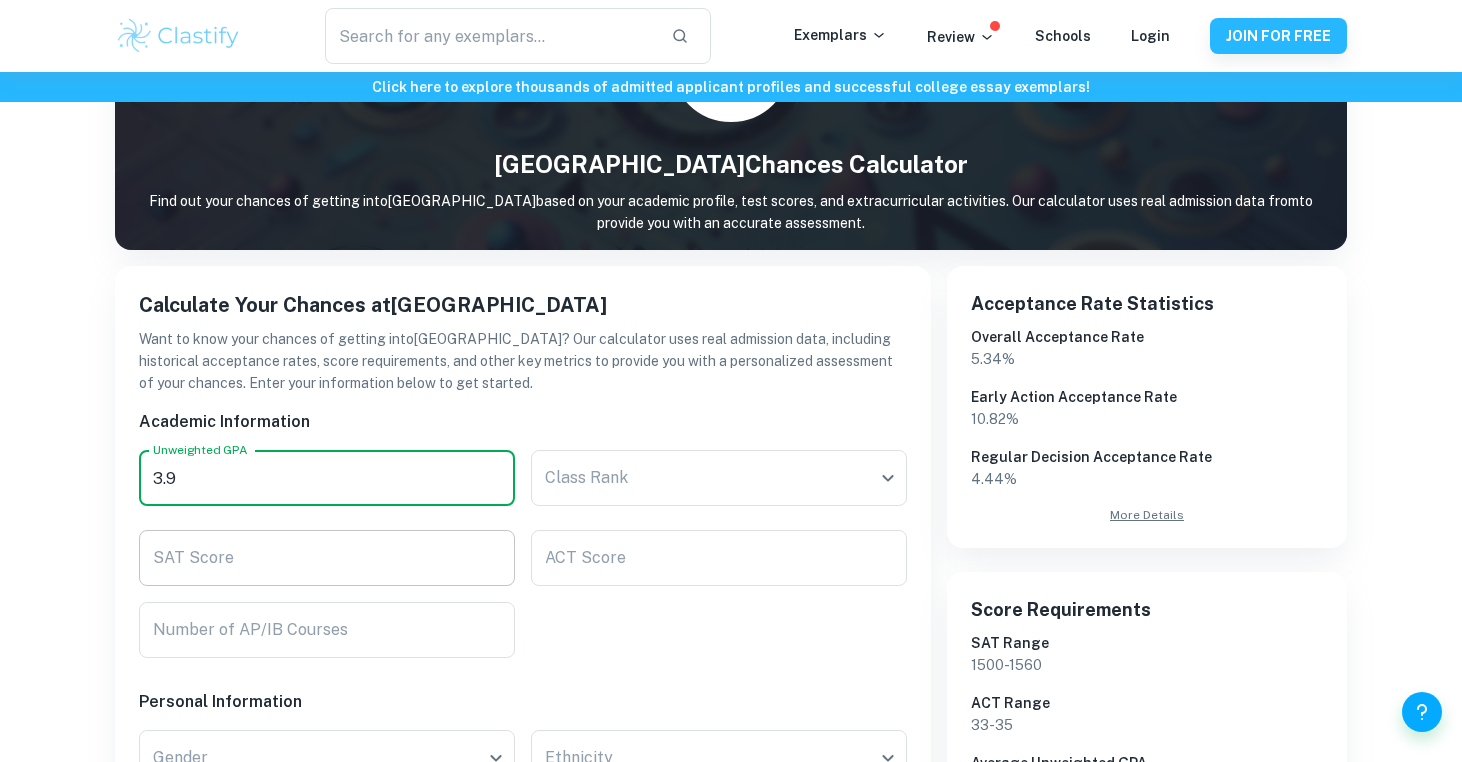 type on "3.9" 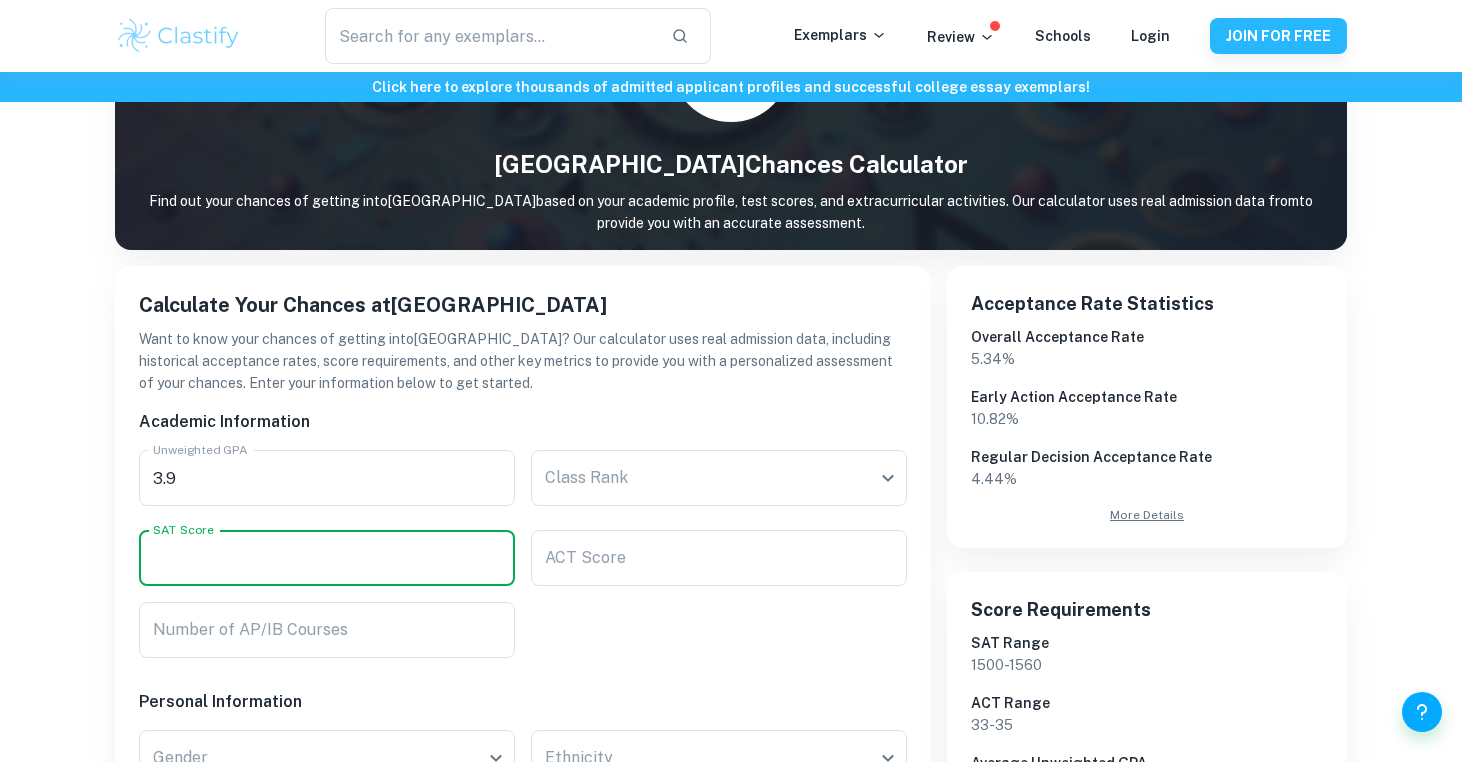 click on "SAT Score" at bounding box center [327, 558] 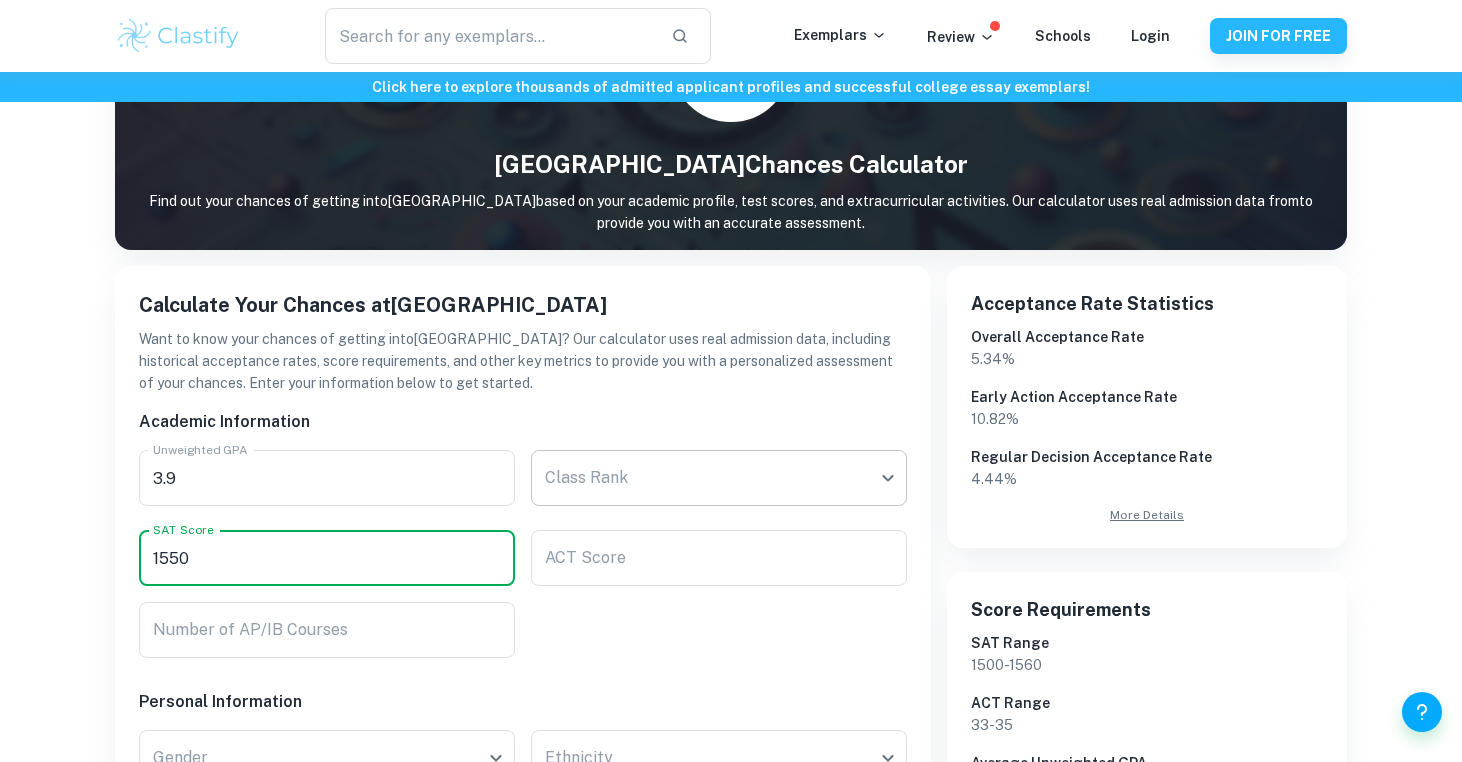 type on "1550" 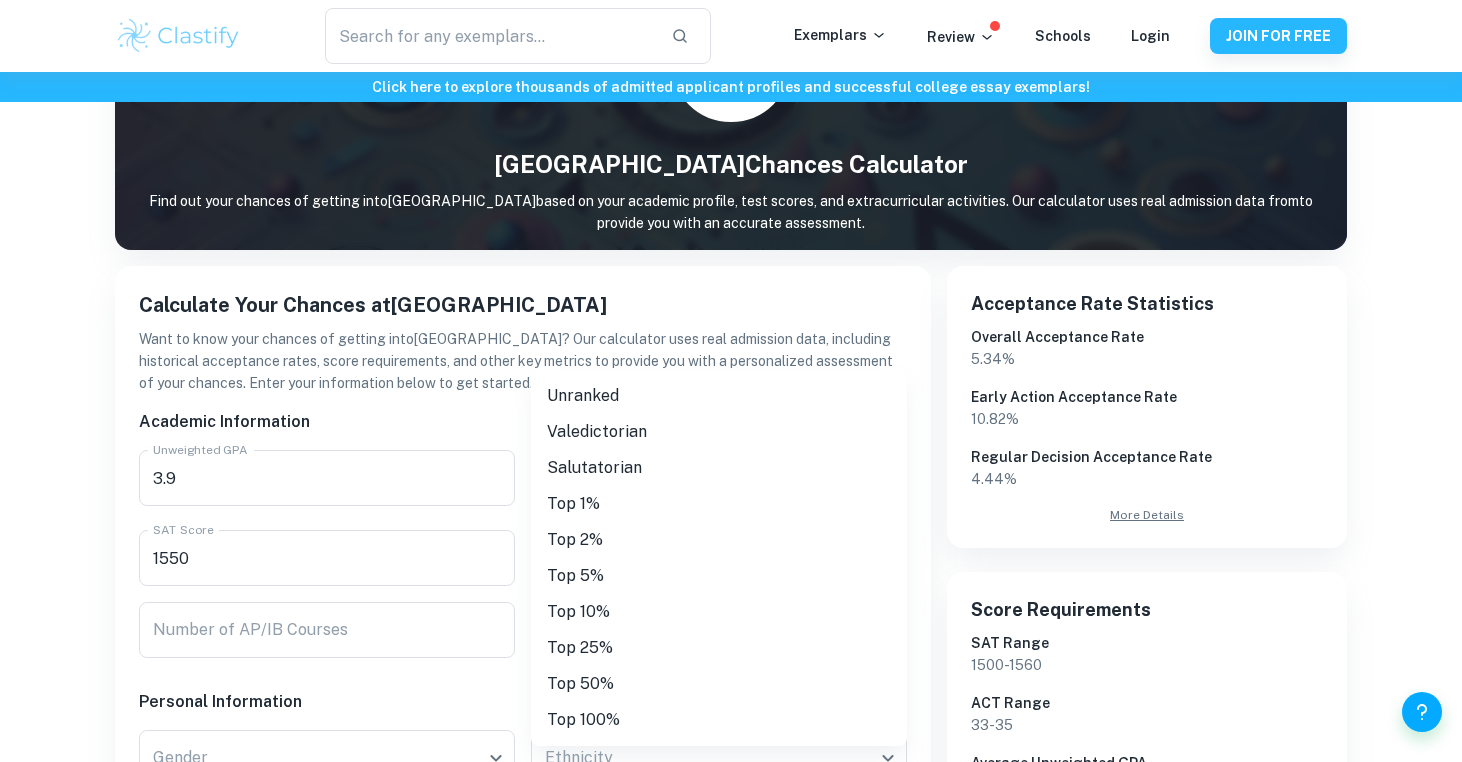 click on "We value your privacy We use cookies to enhance your browsing experience, serve personalised ads or content, and analyse our traffic. By clicking "Accept All", you consent to our use of cookies.   Cookie Policy Customise   Reject All   Accept All   Customise Consent Preferences   We use cookies to help you navigate efficiently and perform certain functions. You will find detailed information about all cookies under each consent category below. The cookies that are categorised as "Necessary" are stored on your browser as they are essential for enabling the basic functionalities of the site. ...  Show more For more information on how Google's third-party cookies operate and handle your data, see:   Google Privacy Policy Necessary Always Active Necessary cookies are required to enable the basic features of this site, such as providing secure log-in or adjusting your consent preferences. These cookies do not store any personally identifiable data. Functional Analytics Performance Advertisement Uncategorised" at bounding box center (731, 281) 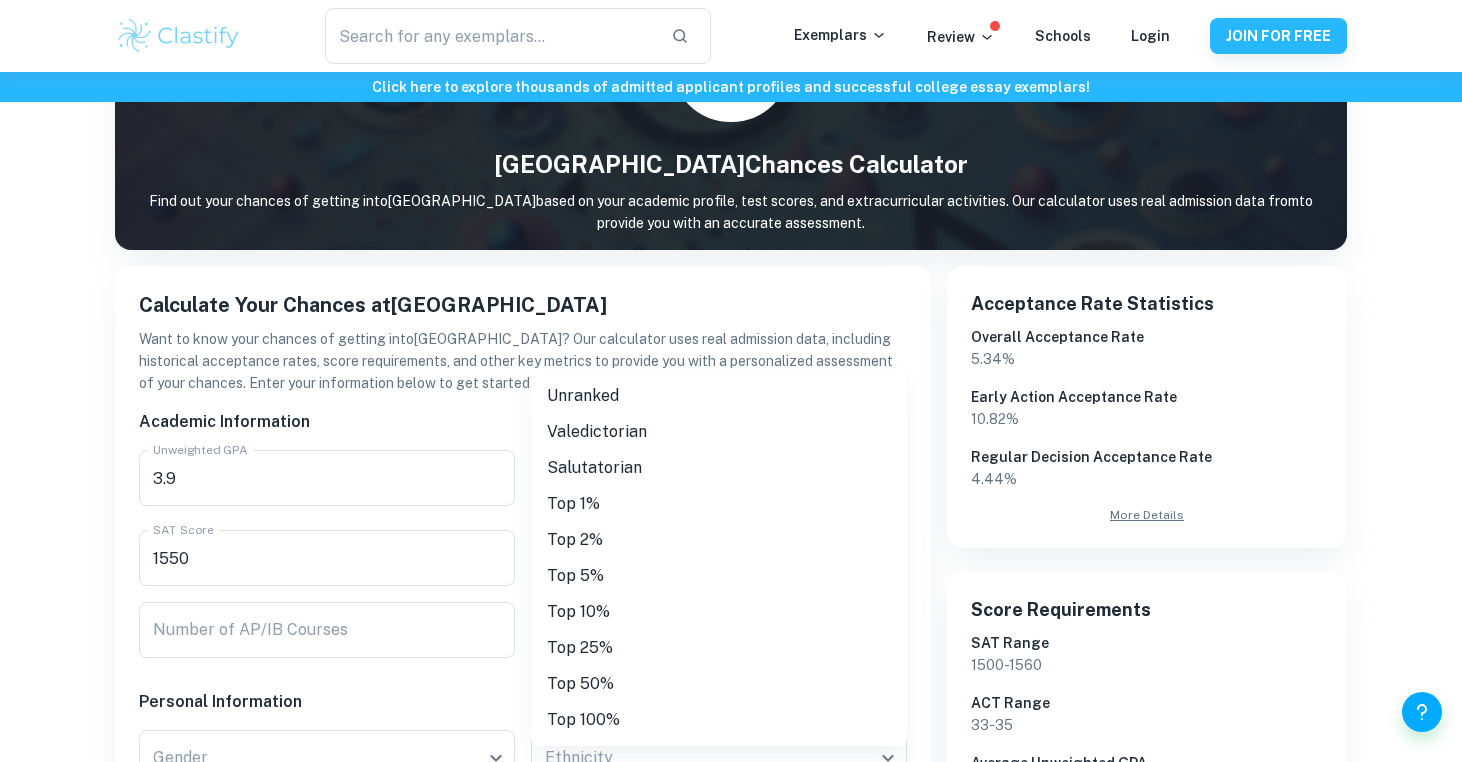 click on "Unranked" at bounding box center [719, 396] 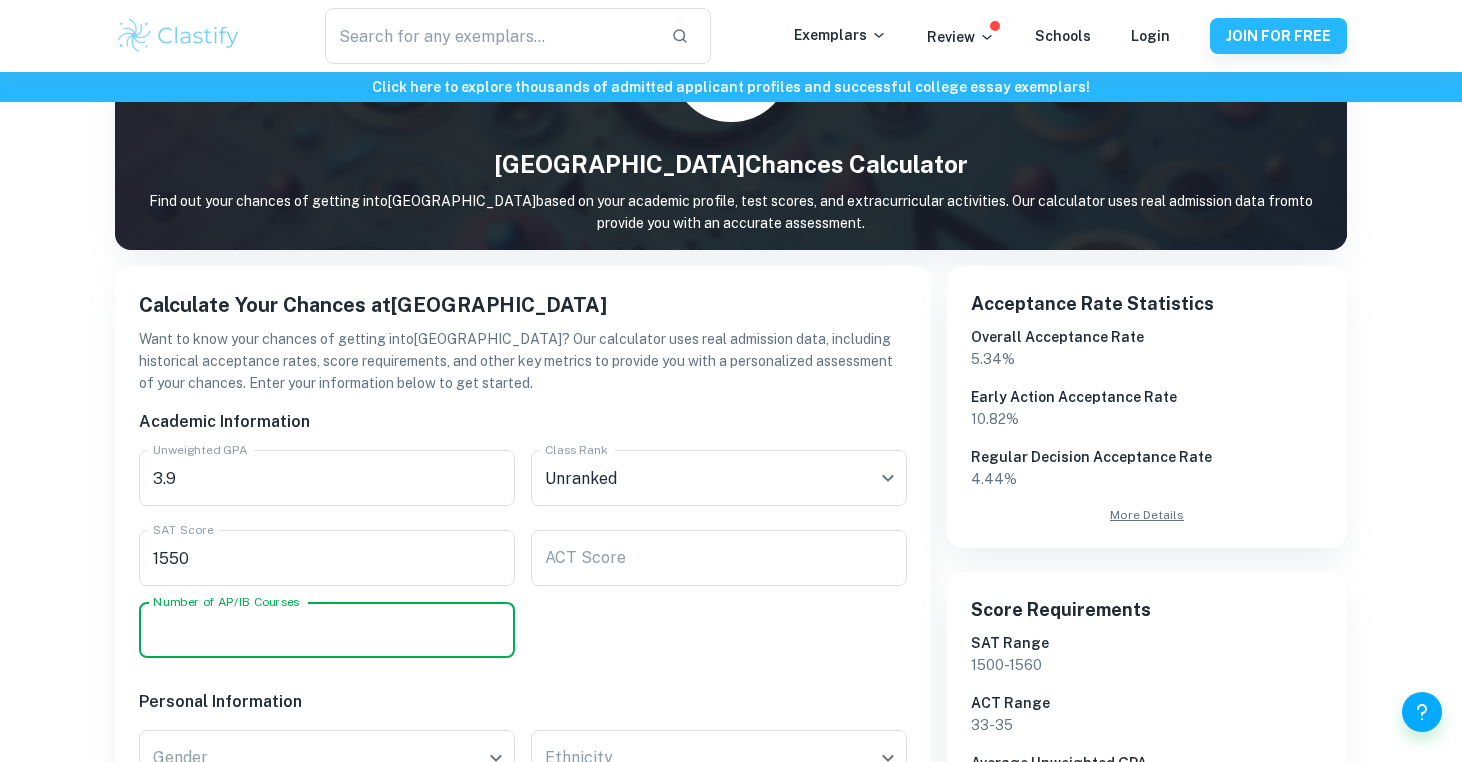 click on "Number of AP/IB Courses" at bounding box center [327, 630] 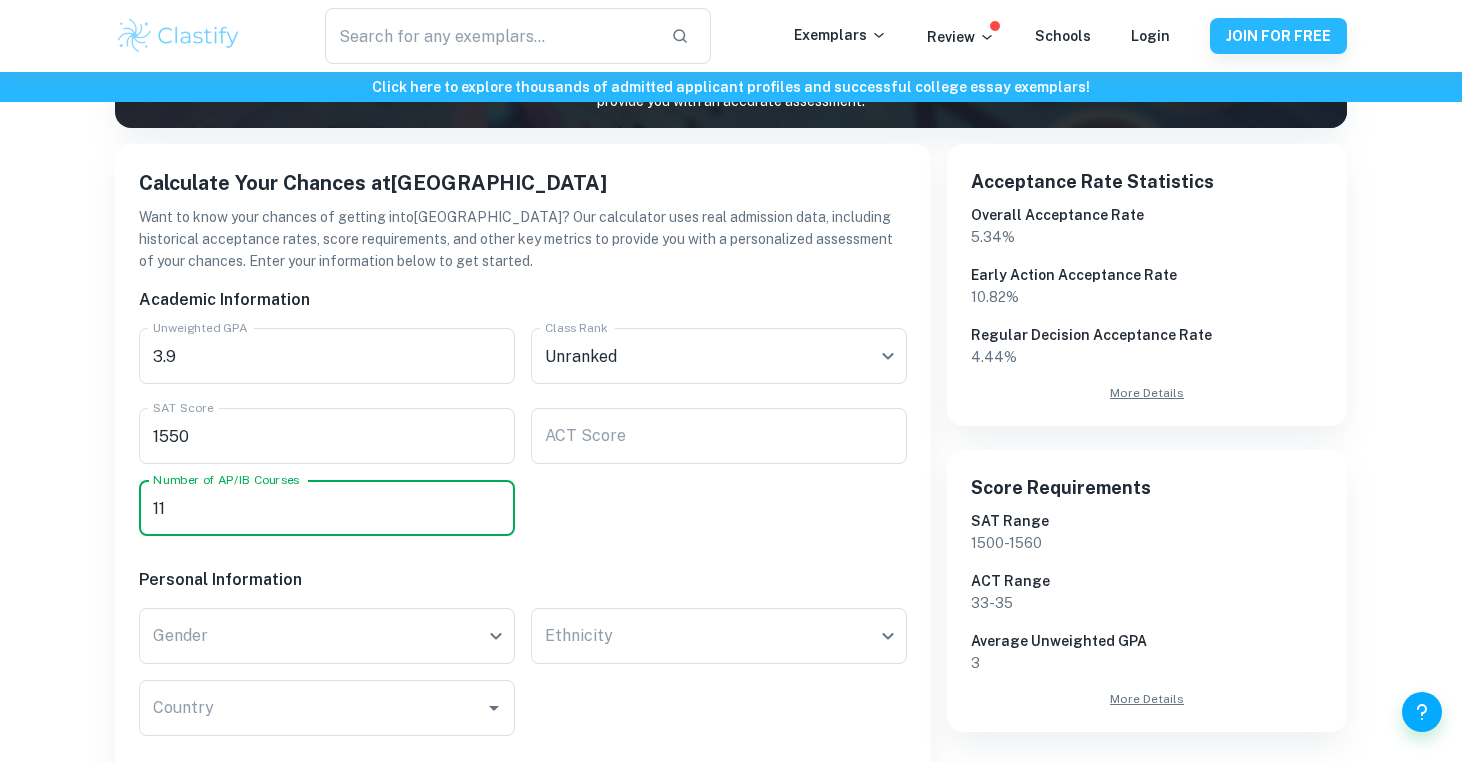 scroll, scrollTop: 296, scrollLeft: 0, axis: vertical 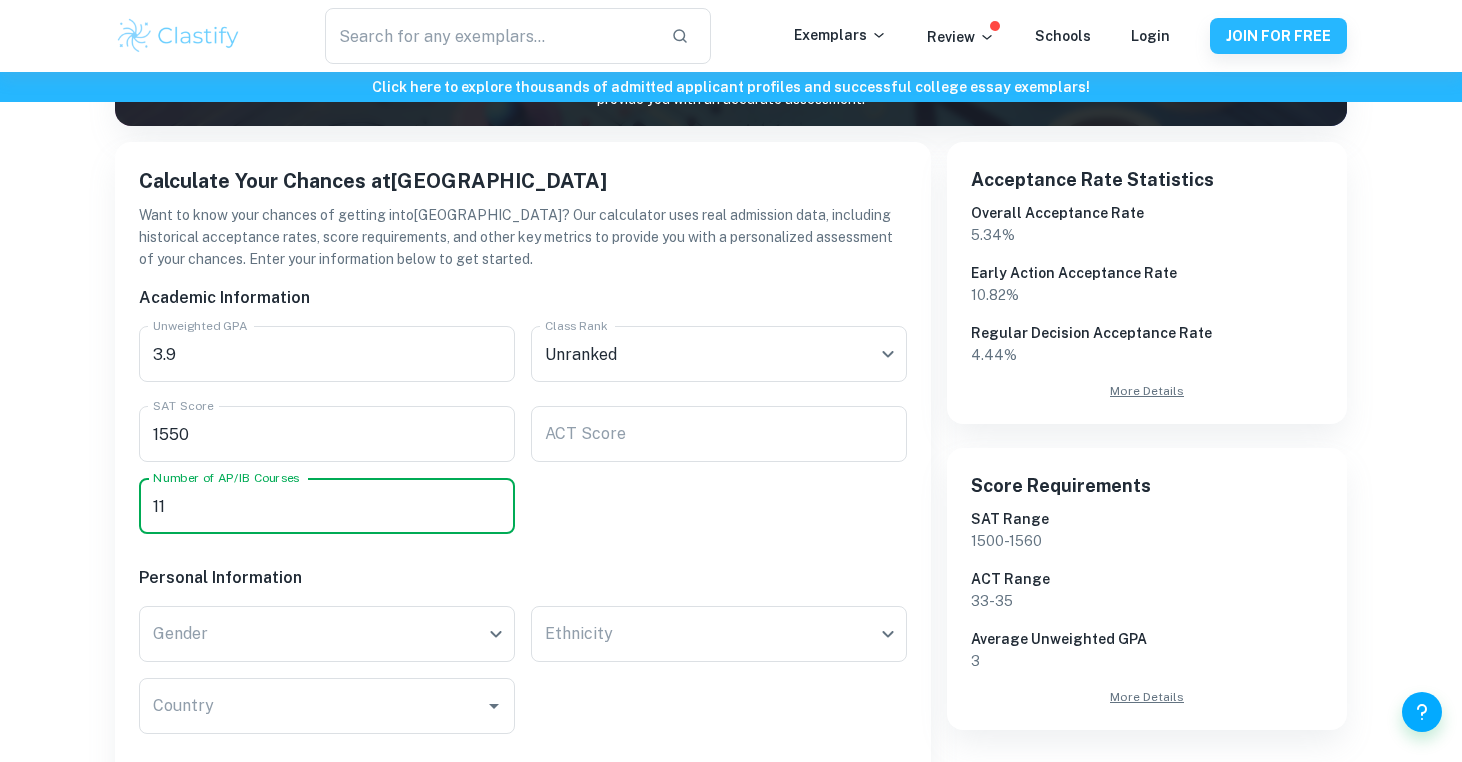 type on "11" 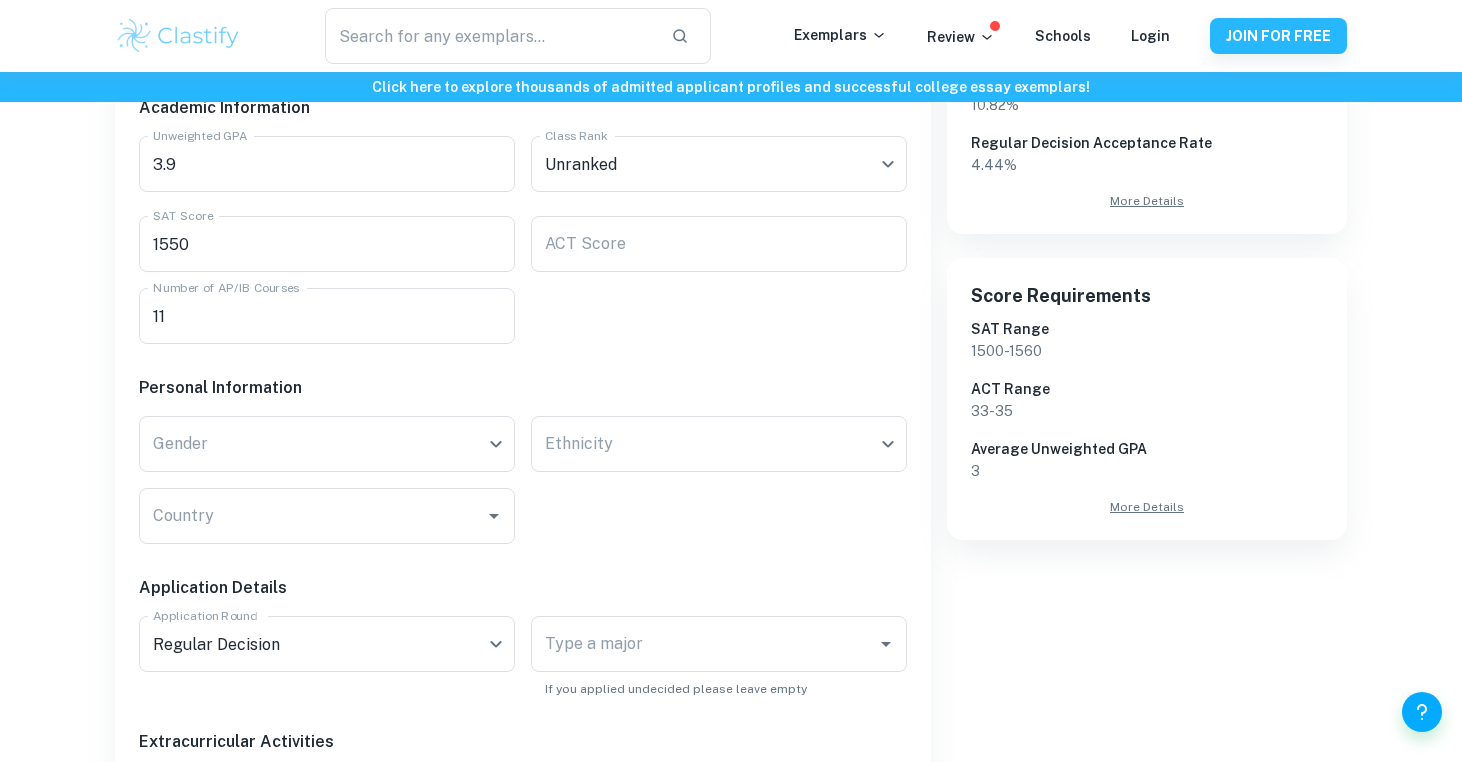 scroll, scrollTop: 496, scrollLeft: 0, axis: vertical 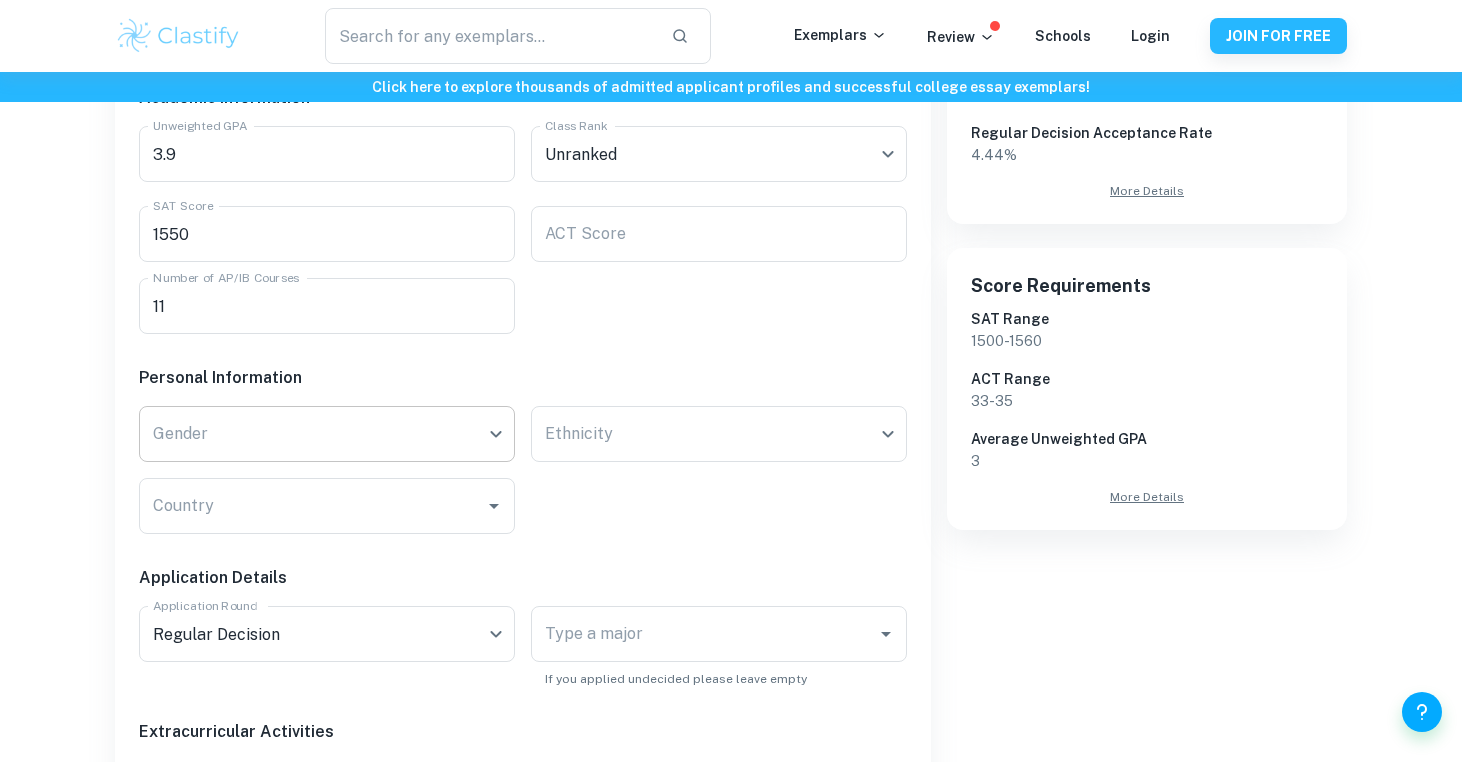 click on "We value your privacy We use cookies to enhance your browsing experience, serve personalised ads or content, and analyse our traffic. By clicking "Accept All", you consent to our use of cookies.   Cookie Policy Customise   Reject All   Accept All   Customise Consent Preferences   We use cookies to help you navigate efficiently and perform certain functions. You will find detailed information about all cookies under each consent category below. The cookies that are categorised as "Necessary" are stored on your browser as they are essential for enabling the basic functionalities of the site. ...  Show more For more information on how Google's third-party cookies operate and handle your data, see:   Google Privacy Policy Necessary Always Active Necessary cookies are required to enable the basic features of this site, such as providing secure log-in or adjusting your consent preferences. These cookies do not store any personally identifiable data. Functional Analytics Performance Advertisement Uncategorised" at bounding box center [731, -43] 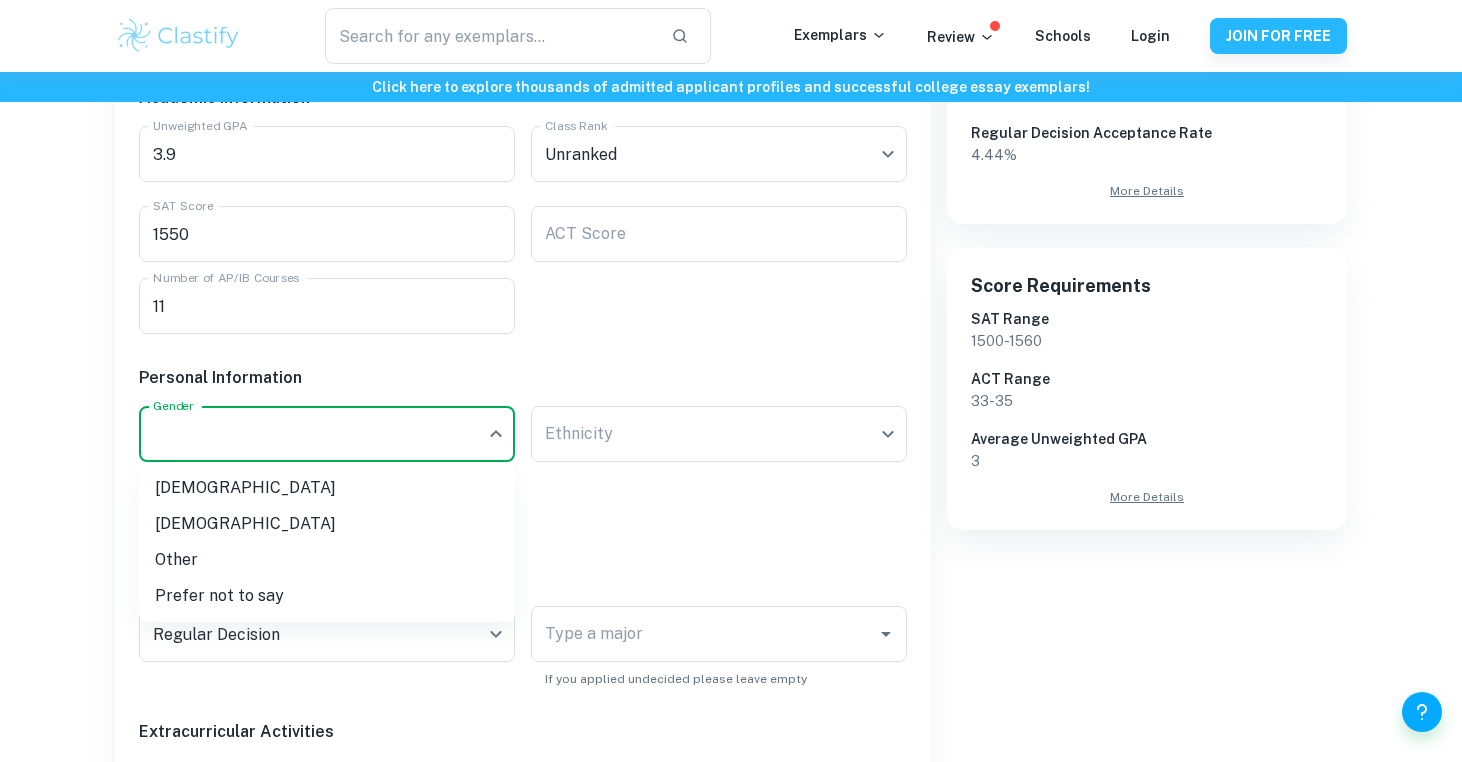 click on "[DEMOGRAPHIC_DATA]" at bounding box center (327, 524) 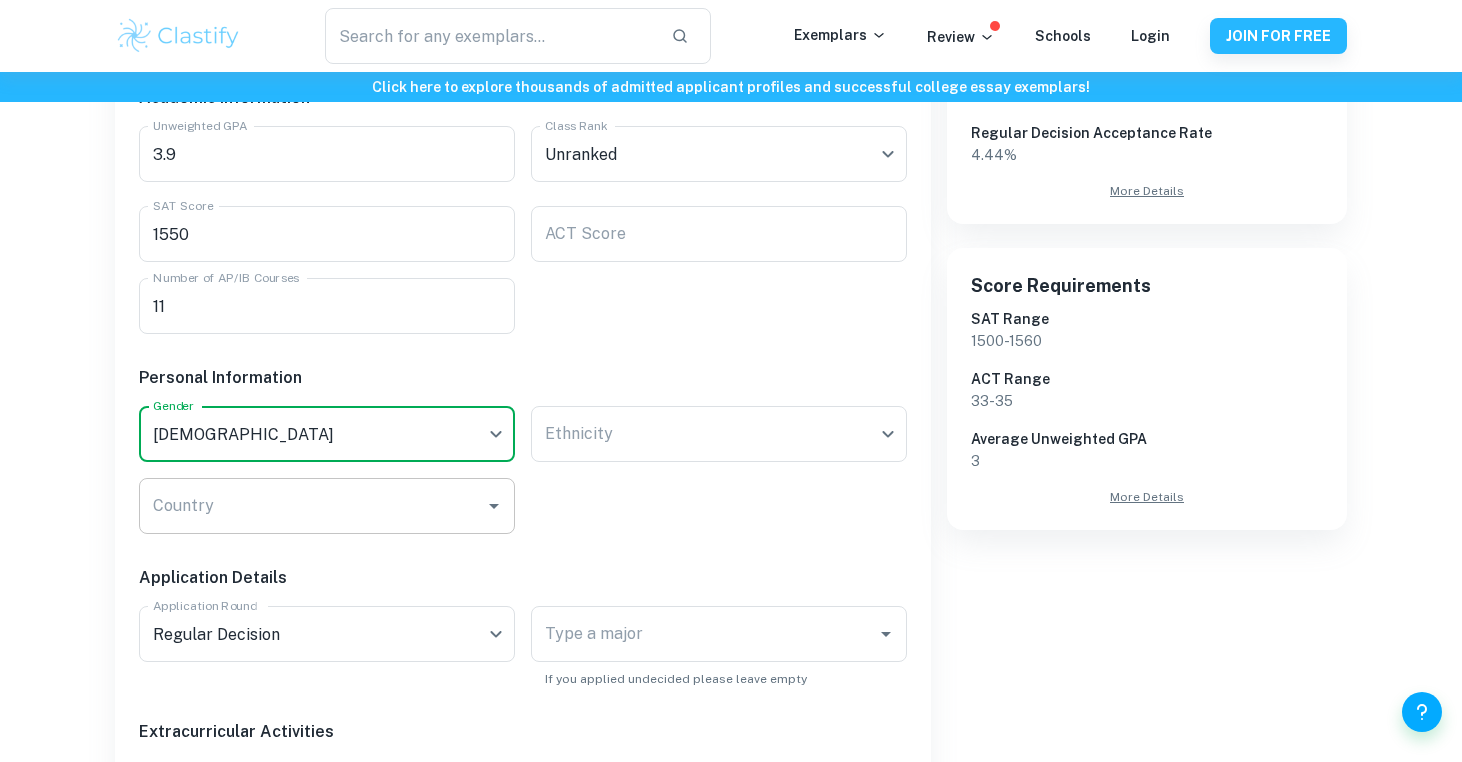 click on "Country" at bounding box center (312, 506) 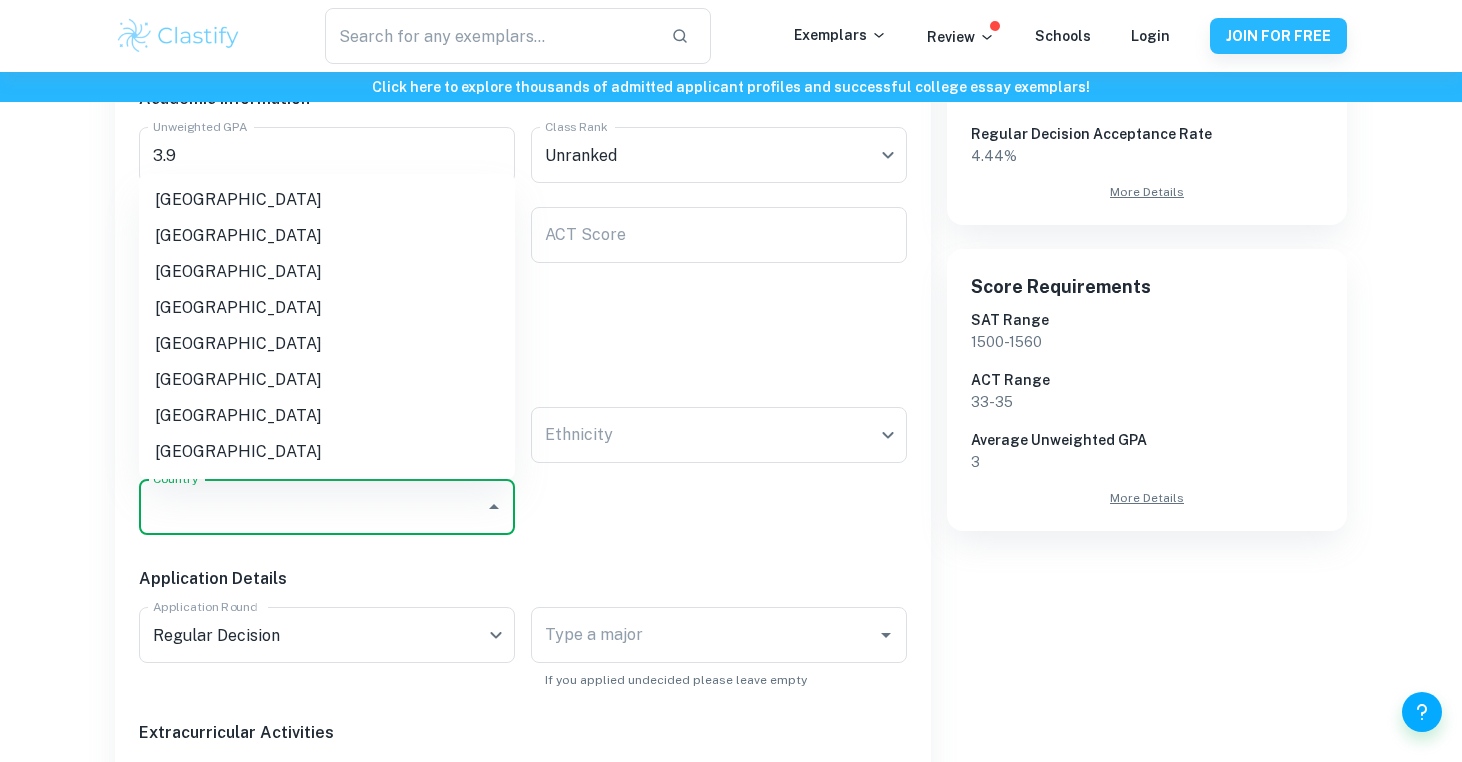 scroll, scrollTop: 451, scrollLeft: 0, axis: vertical 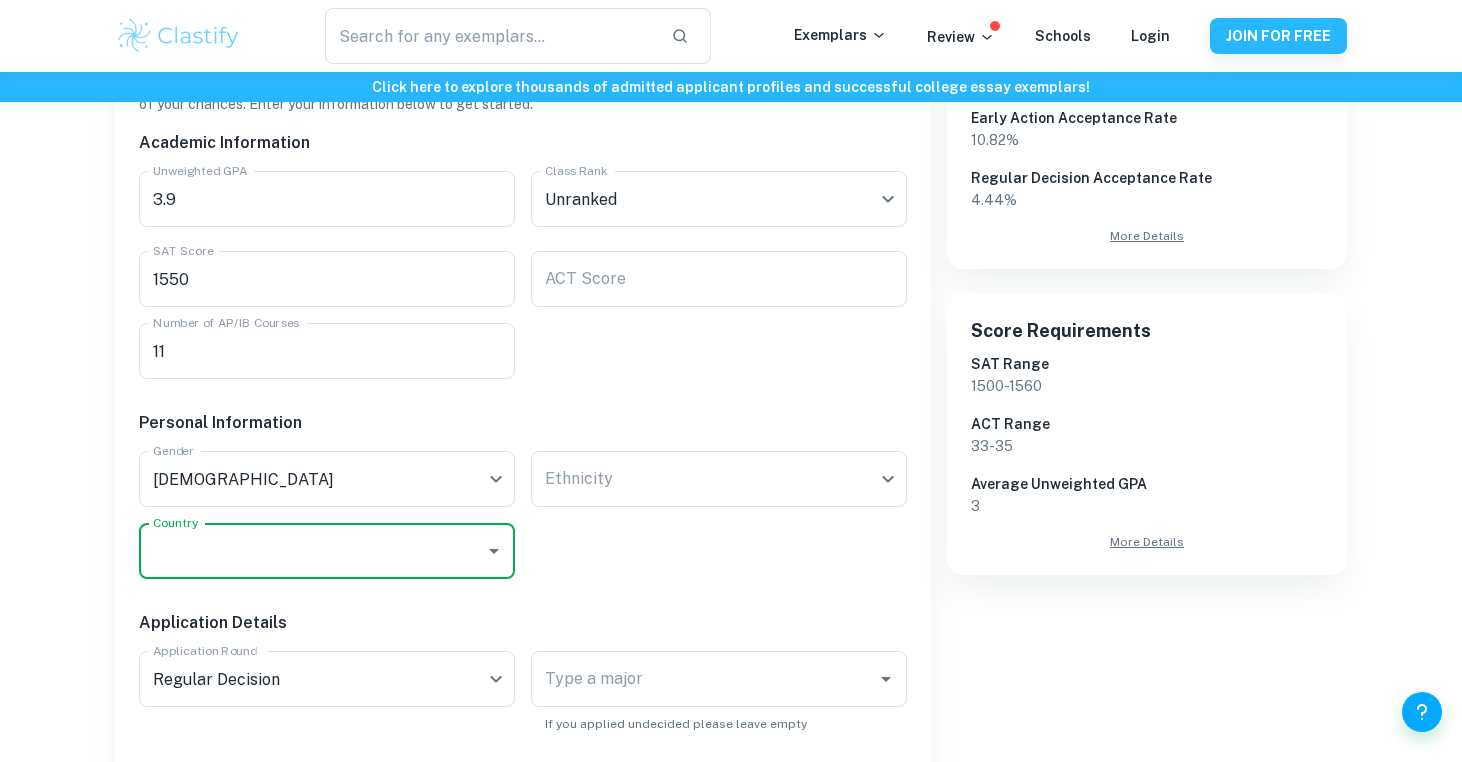 click on "Country" at bounding box center (312, 551) 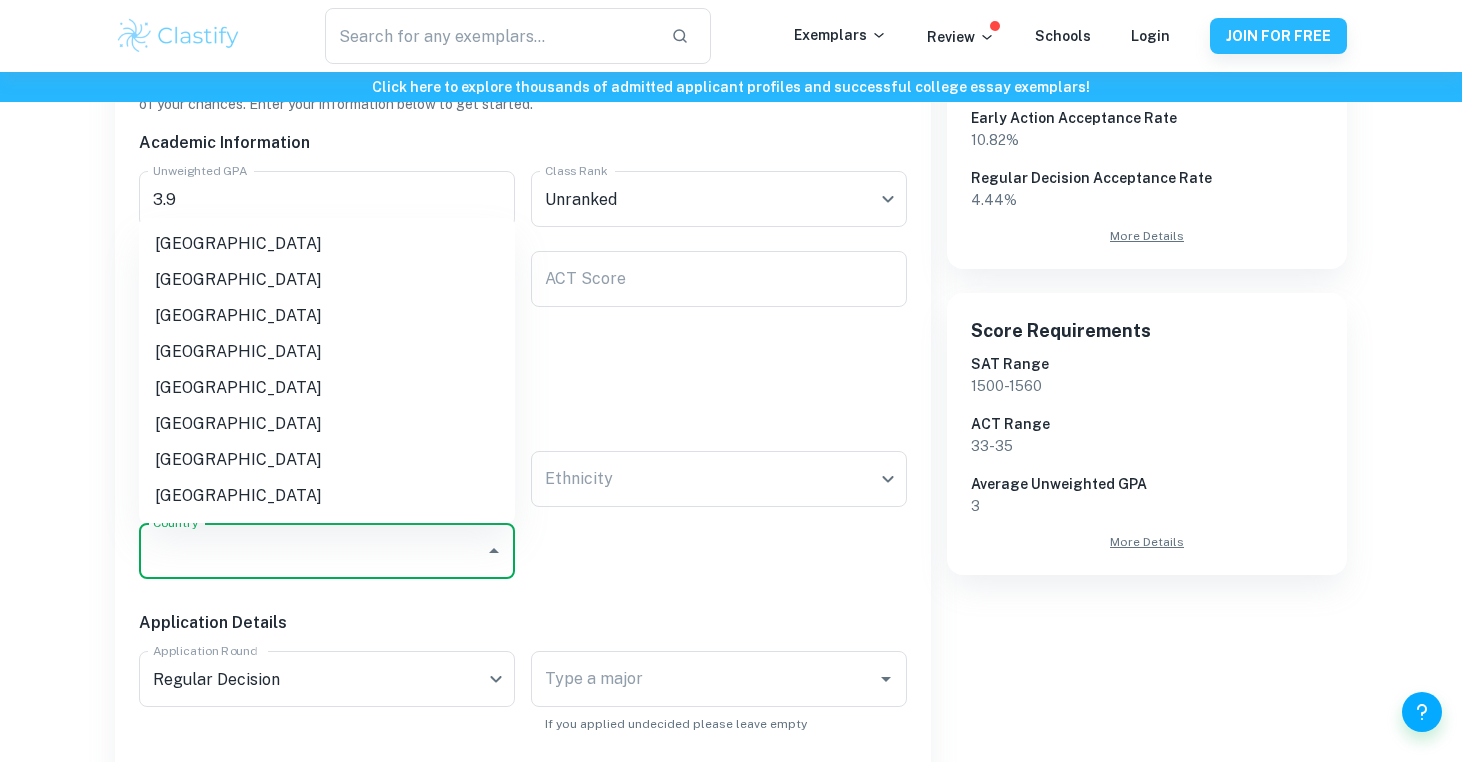 click on "Country" at bounding box center [312, 551] 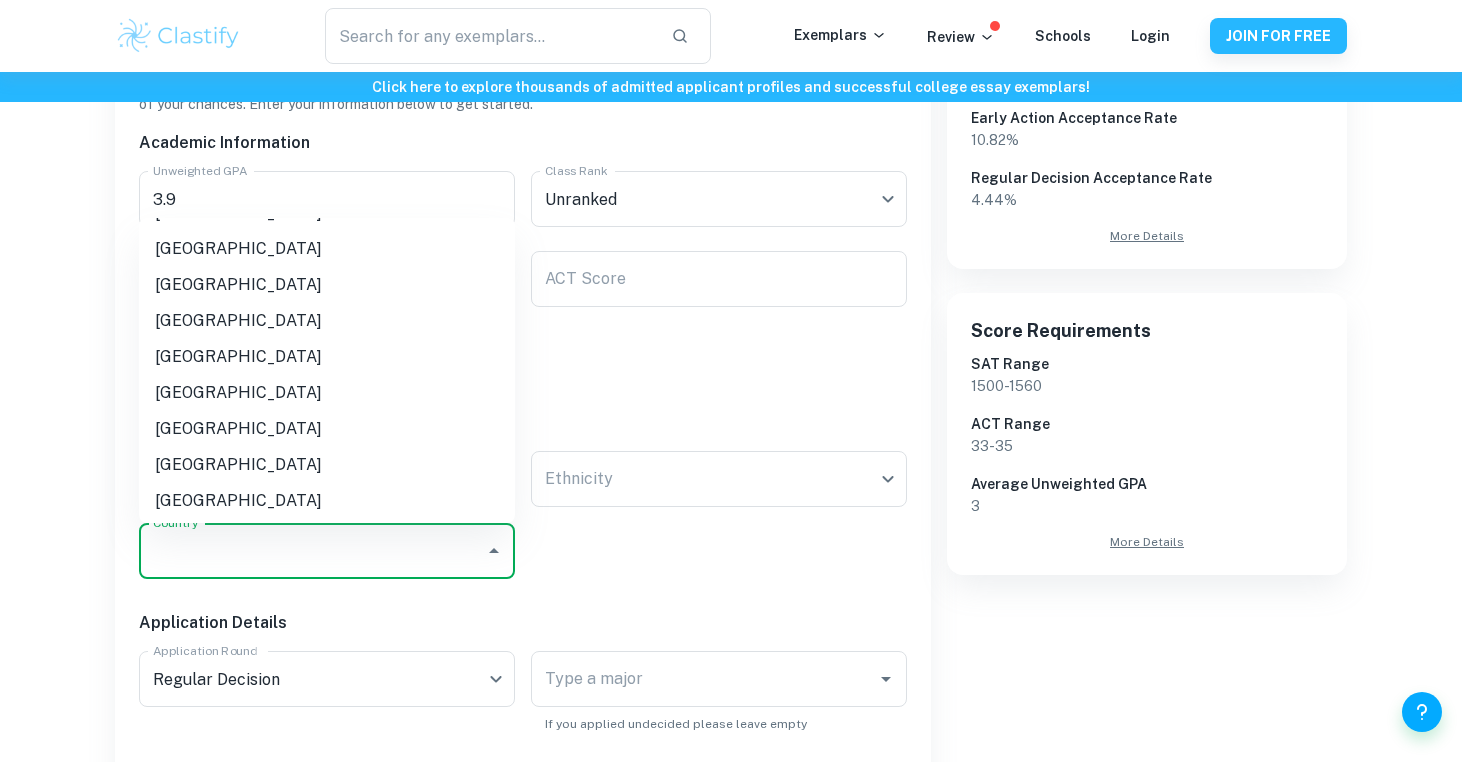 scroll, scrollTop: 6821, scrollLeft: 0, axis: vertical 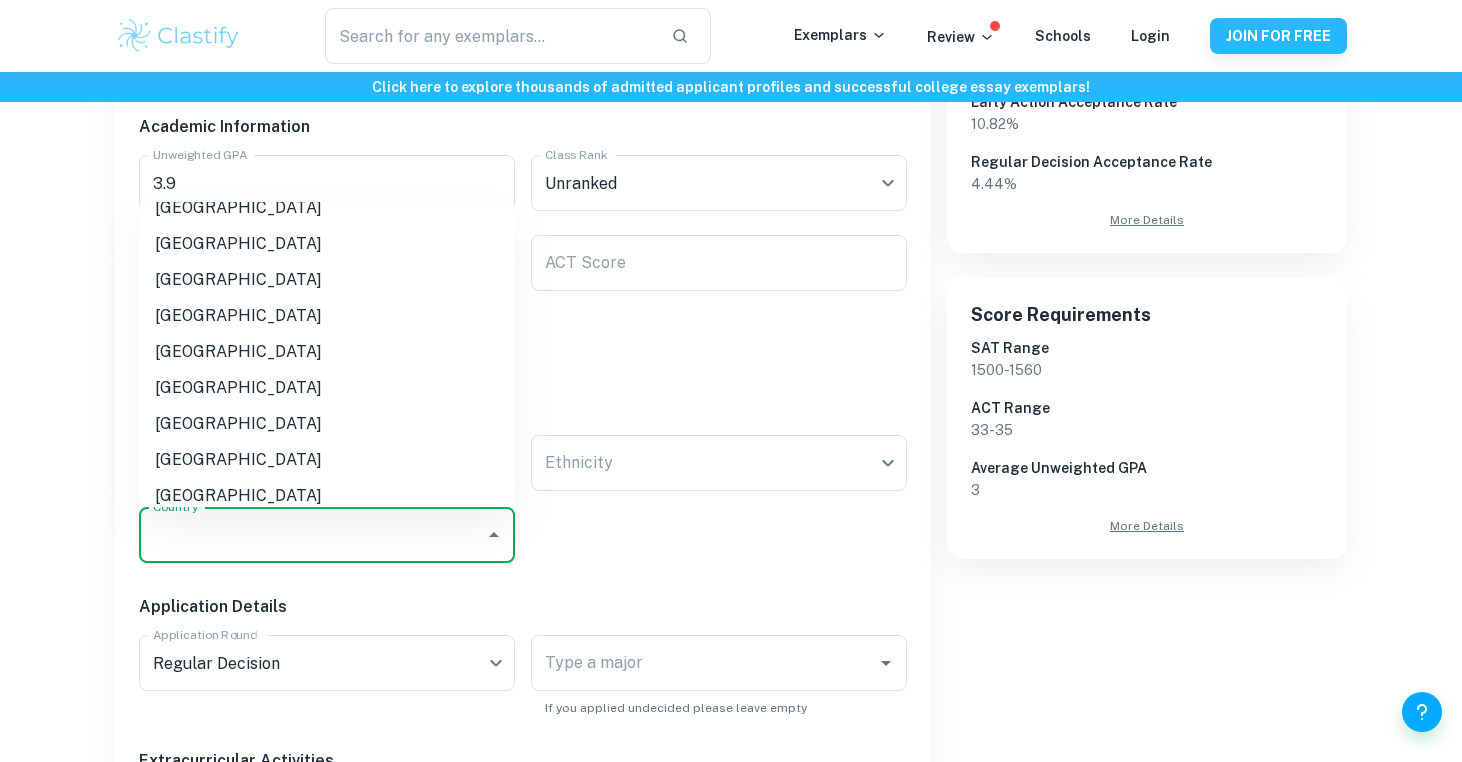 click on "[GEOGRAPHIC_DATA]" at bounding box center (327, 352) 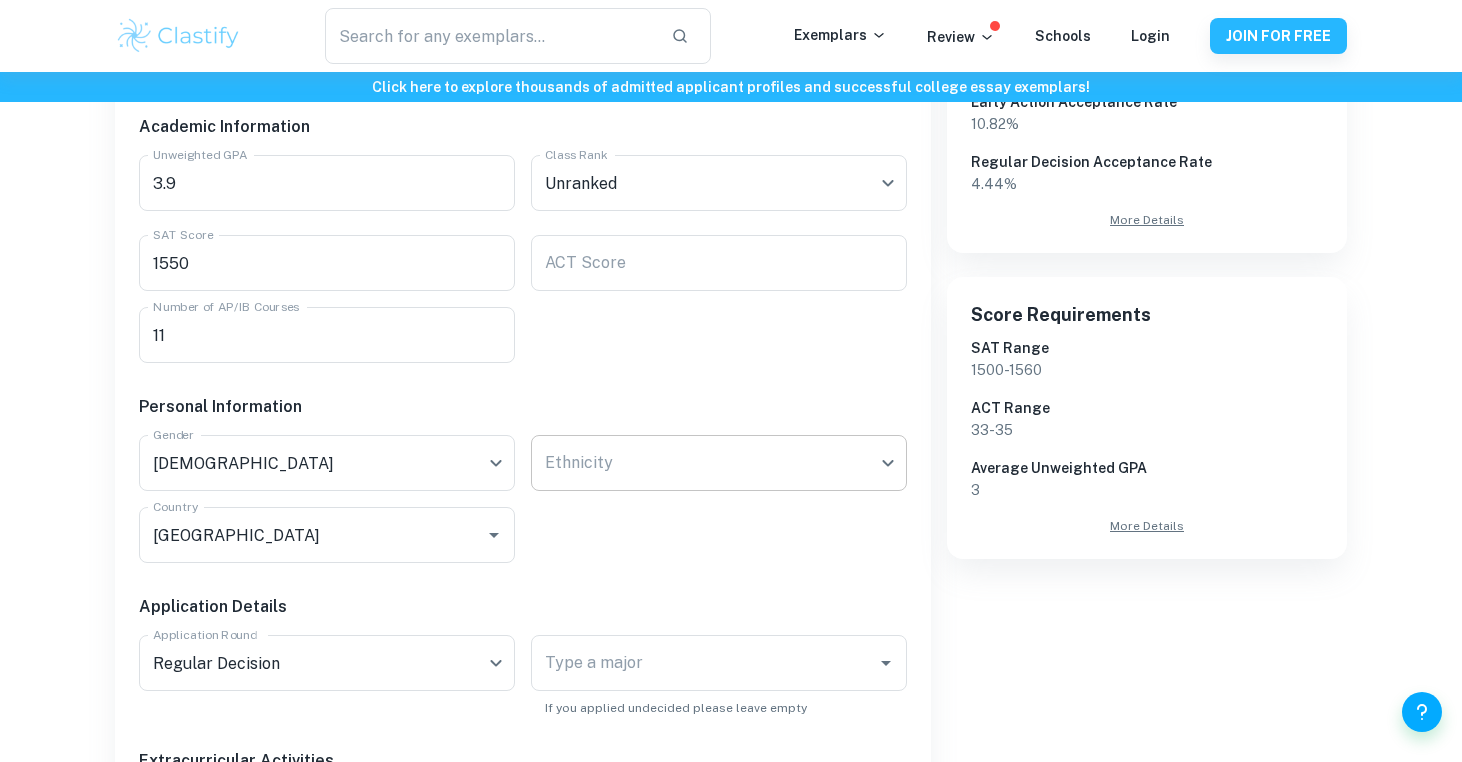 click on "We value your privacy We use cookies to enhance your browsing experience, serve personalised ads or content, and analyse our traffic. By clicking "Accept All", you consent to our use of cookies.   Cookie Policy Customise   Reject All   Accept All   Customise Consent Preferences   We use cookies to help you navigate efficiently and perform certain functions. You will find detailed information about all cookies under each consent category below. The cookies that are categorised as "Necessary" are stored on your browser as they are essential for enabling the basic functionalities of the site. ...  Show more For more information on how Google's third-party cookies operate and handle your data, see:   Google Privacy Policy Necessary Always Active Necessary cookies are required to enable the basic features of this site, such as providing secure log-in or adjusting your consent preferences. These cookies do not store any personally identifiable data. Functional Analytics Performance Advertisement Uncategorised" at bounding box center (731, -14) 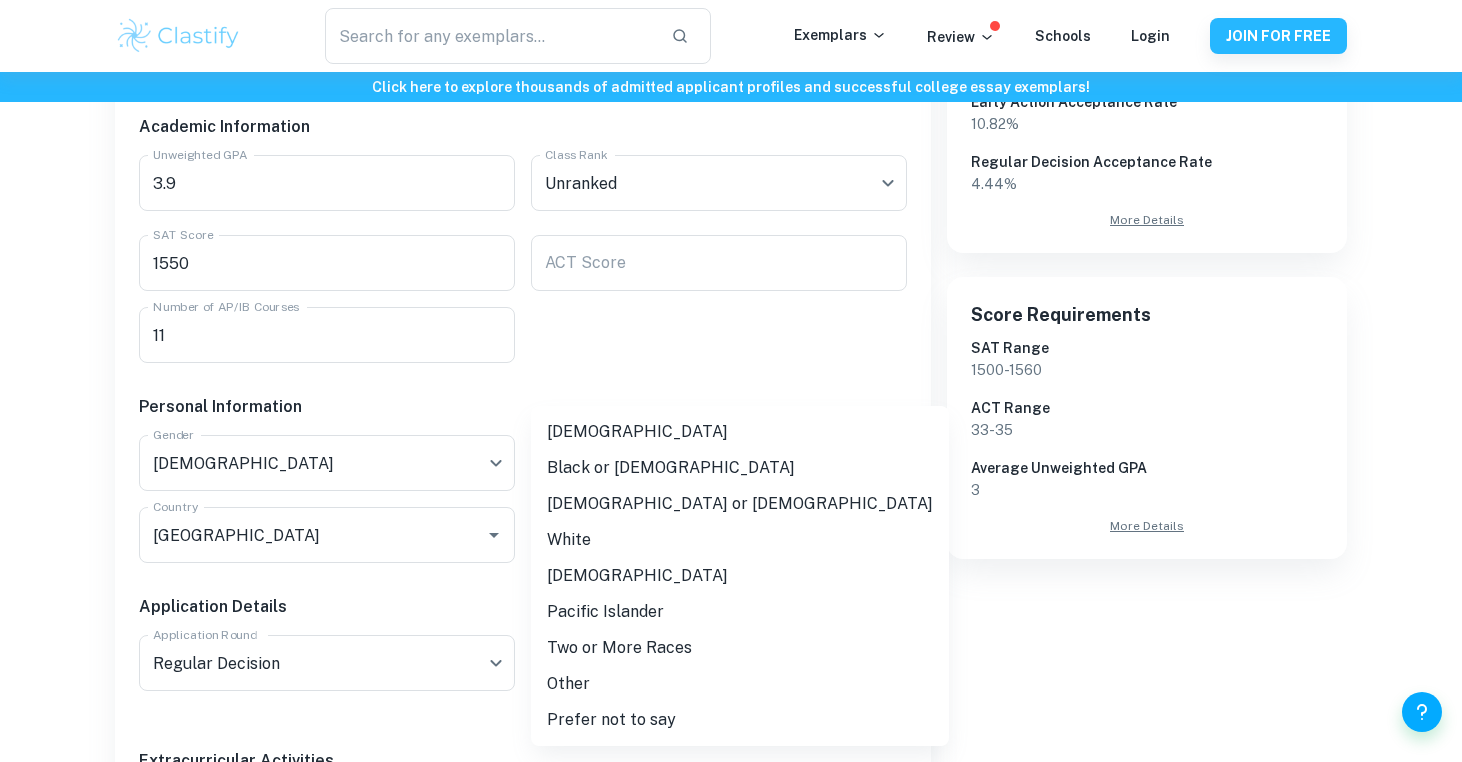 click on "[DEMOGRAPHIC_DATA]" at bounding box center [740, 432] 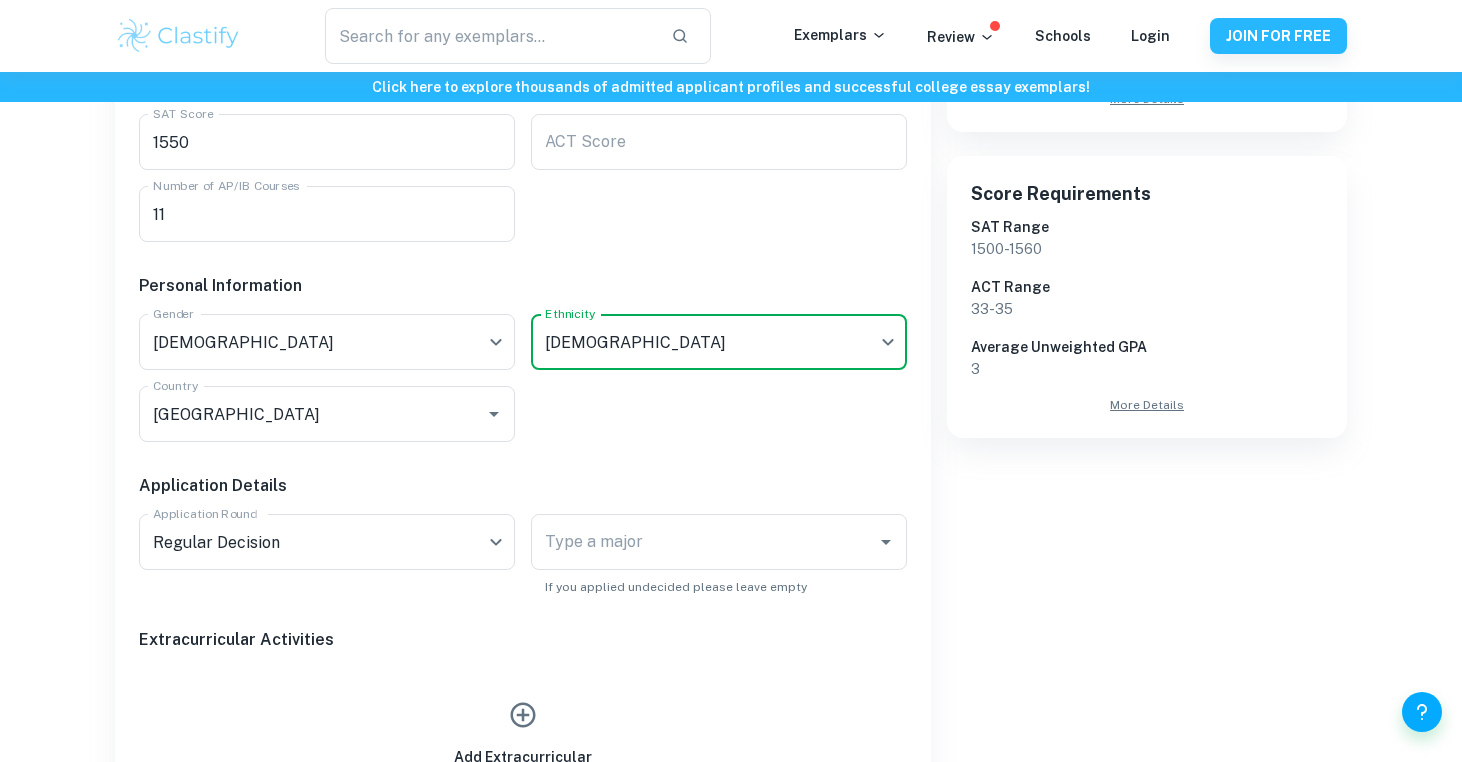 scroll, scrollTop: 592, scrollLeft: 0, axis: vertical 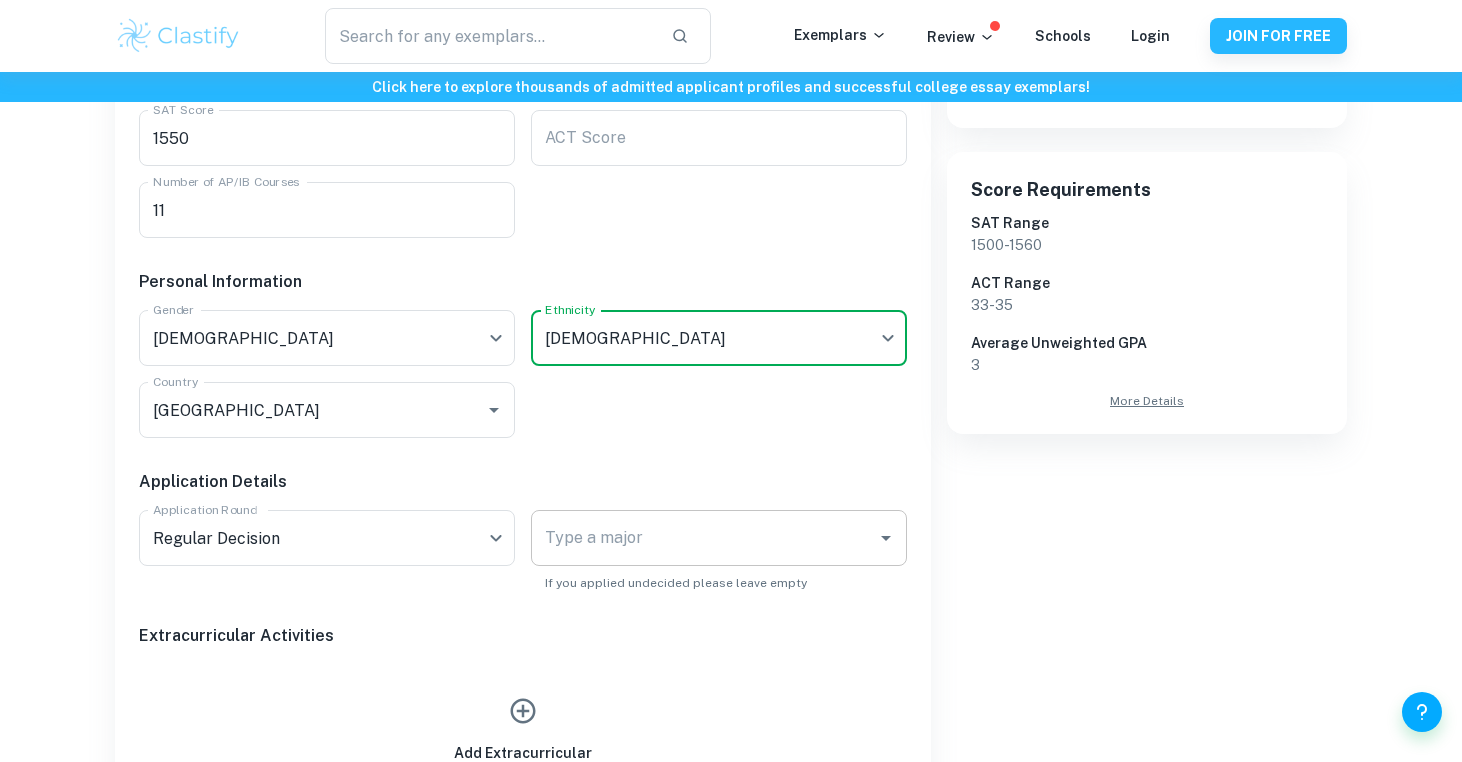 click on "Type a major" at bounding box center (719, 538) 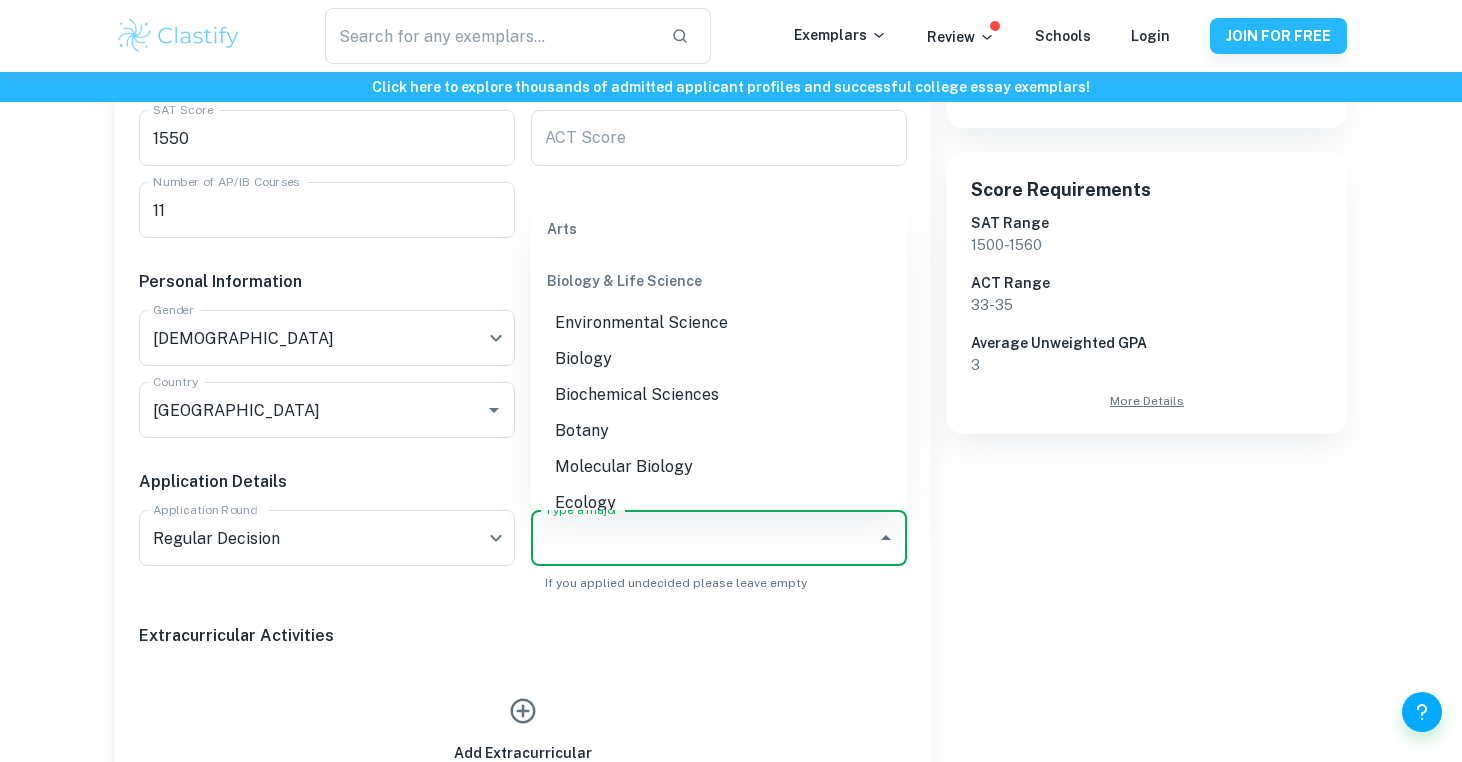 scroll, scrollTop: 685, scrollLeft: 0, axis: vertical 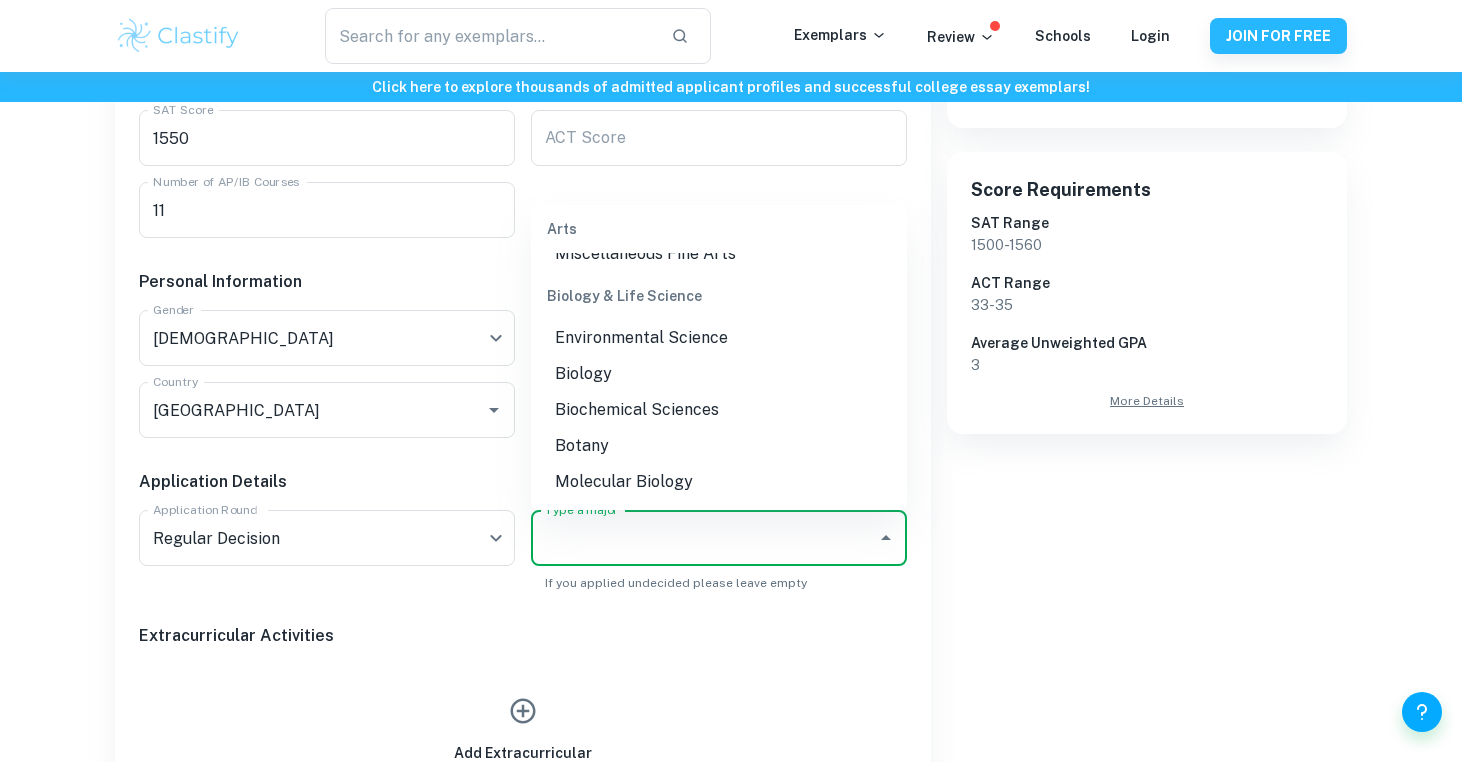 click on "Biology" at bounding box center [719, 374] 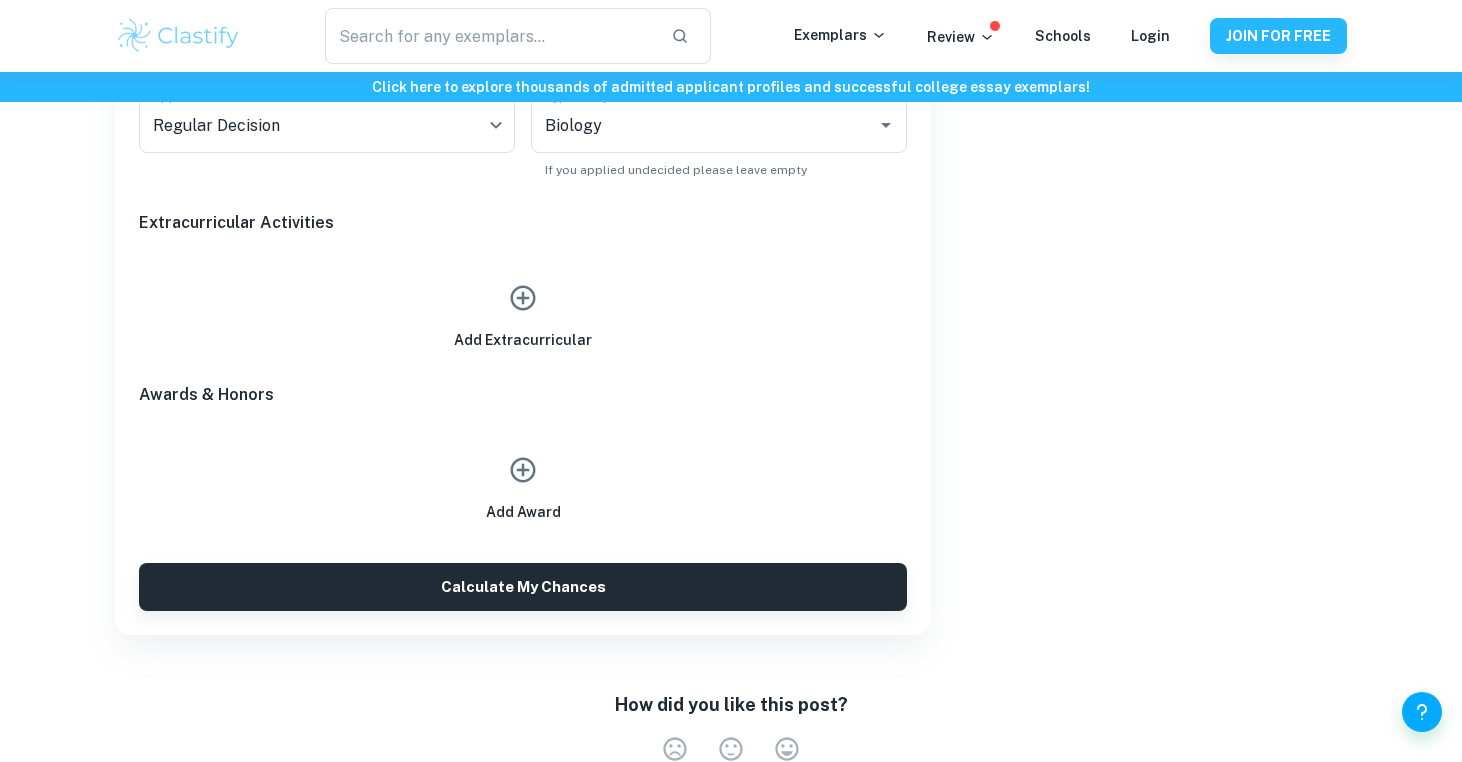 scroll, scrollTop: 977, scrollLeft: 0, axis: vertical 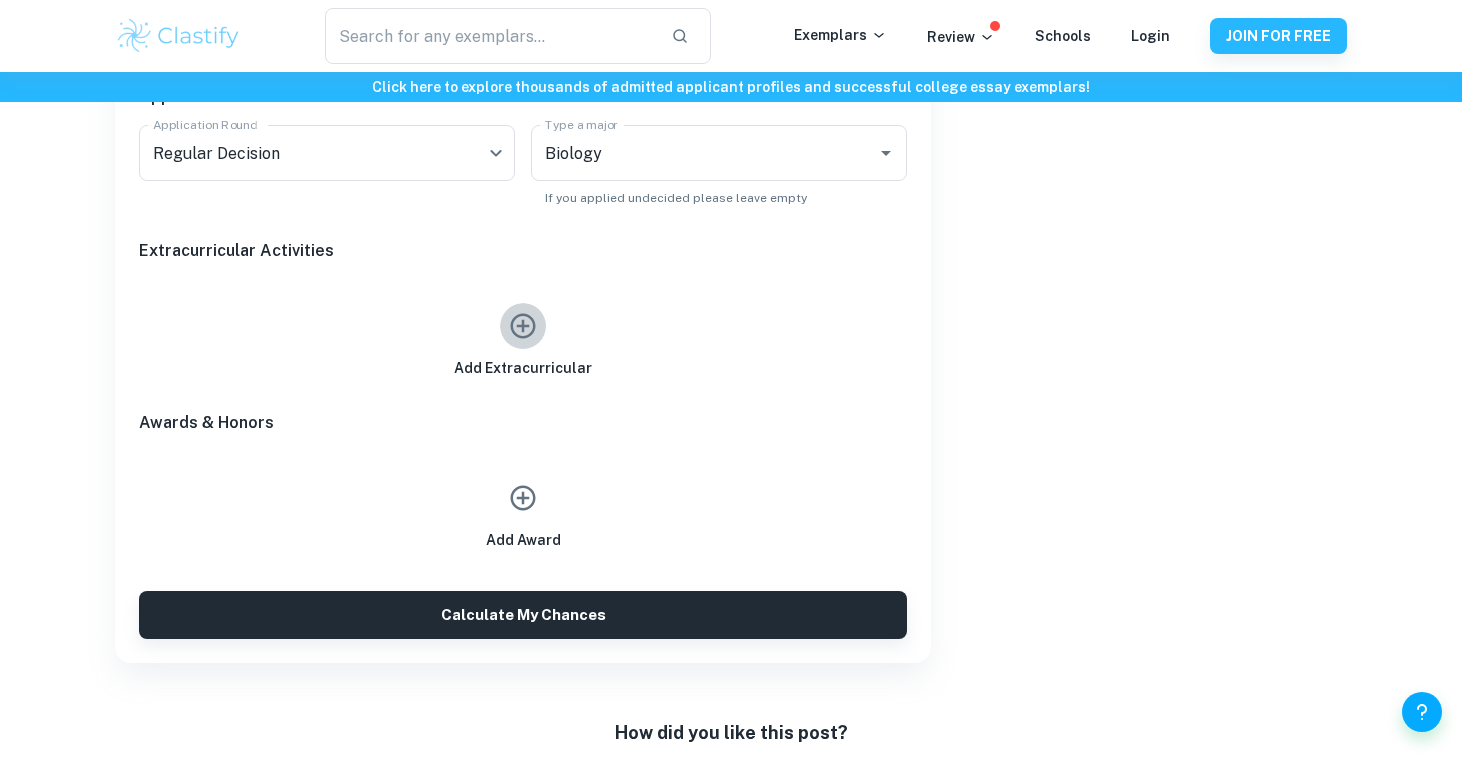 click 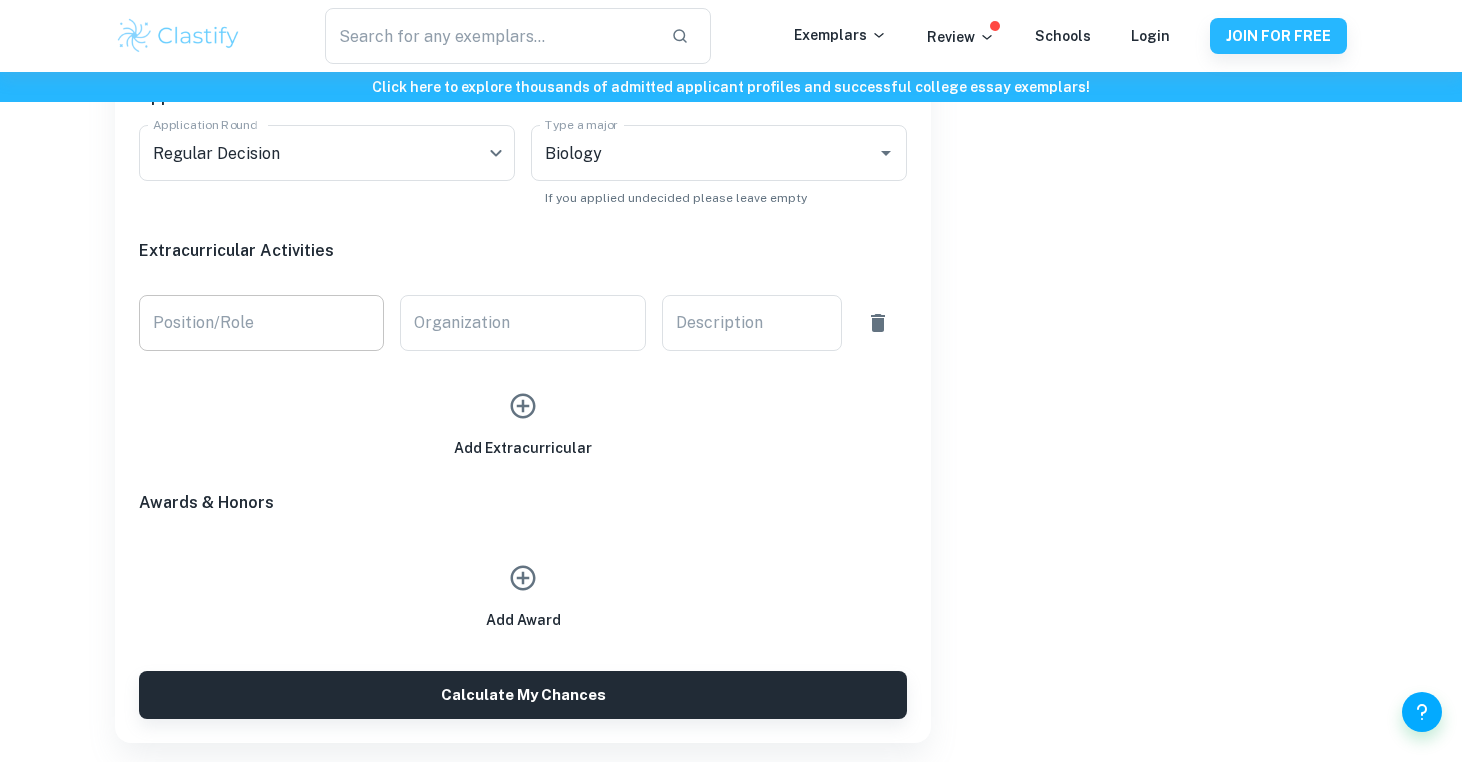 click on "Position/Role" at bounding box center (261, 323) 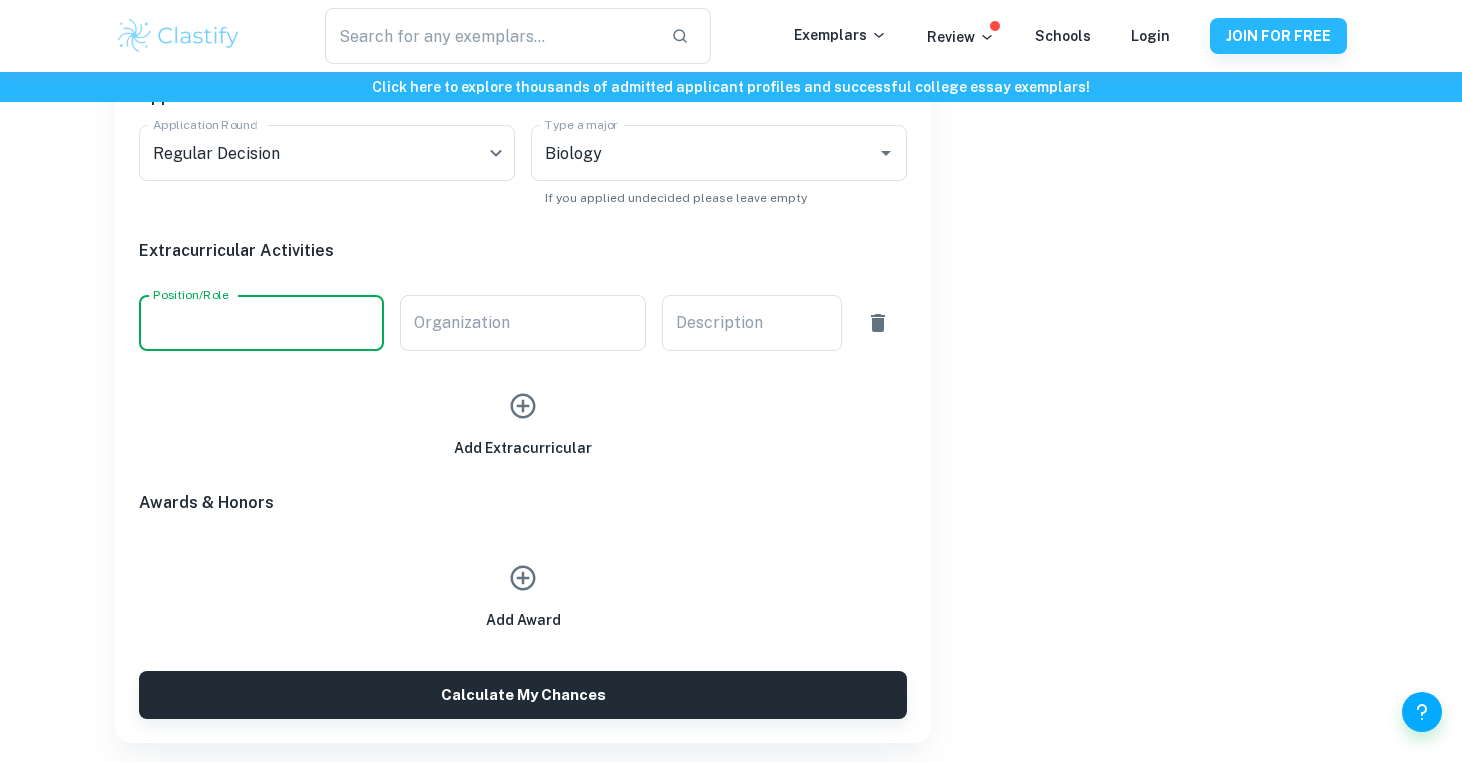 type on "i" 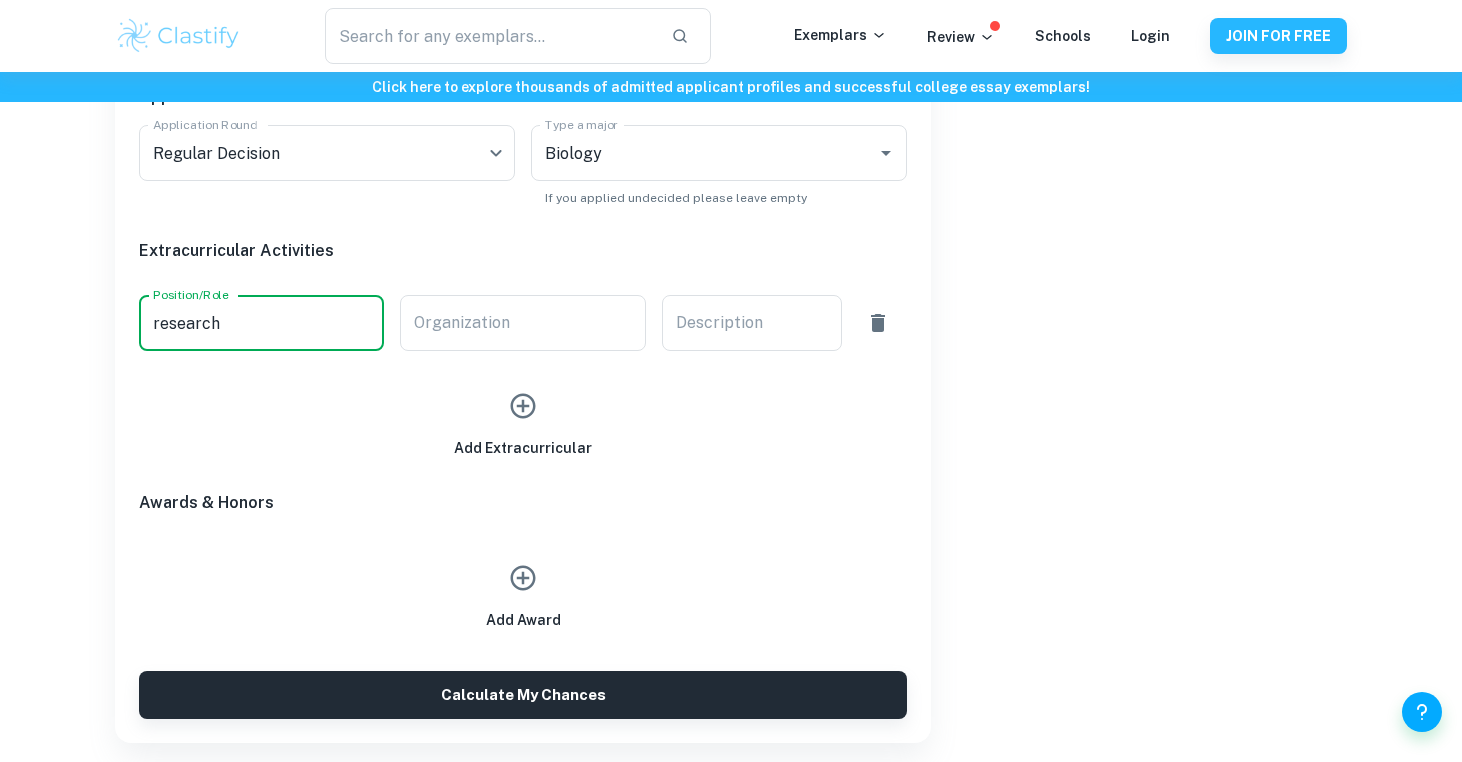 type on "research" 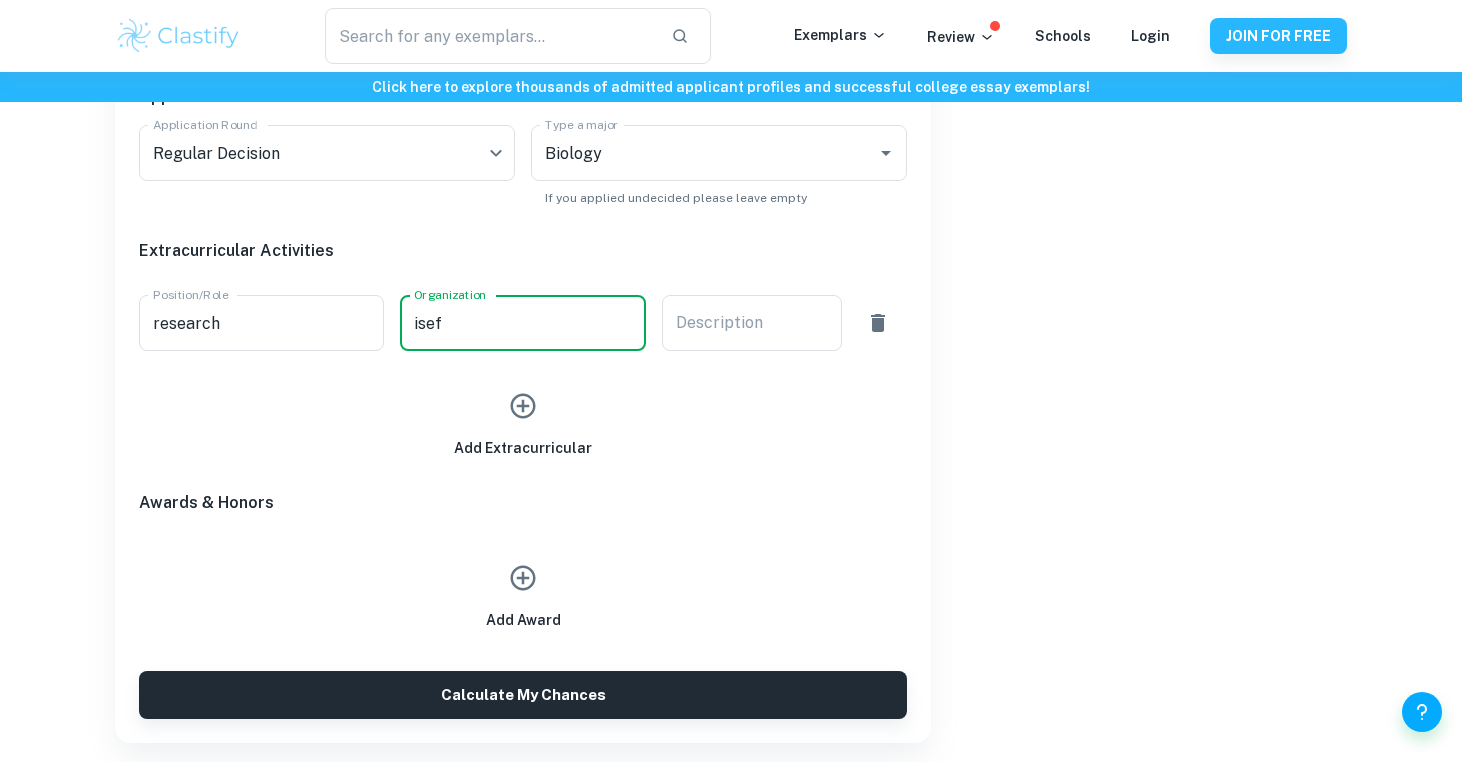 type on "isef" 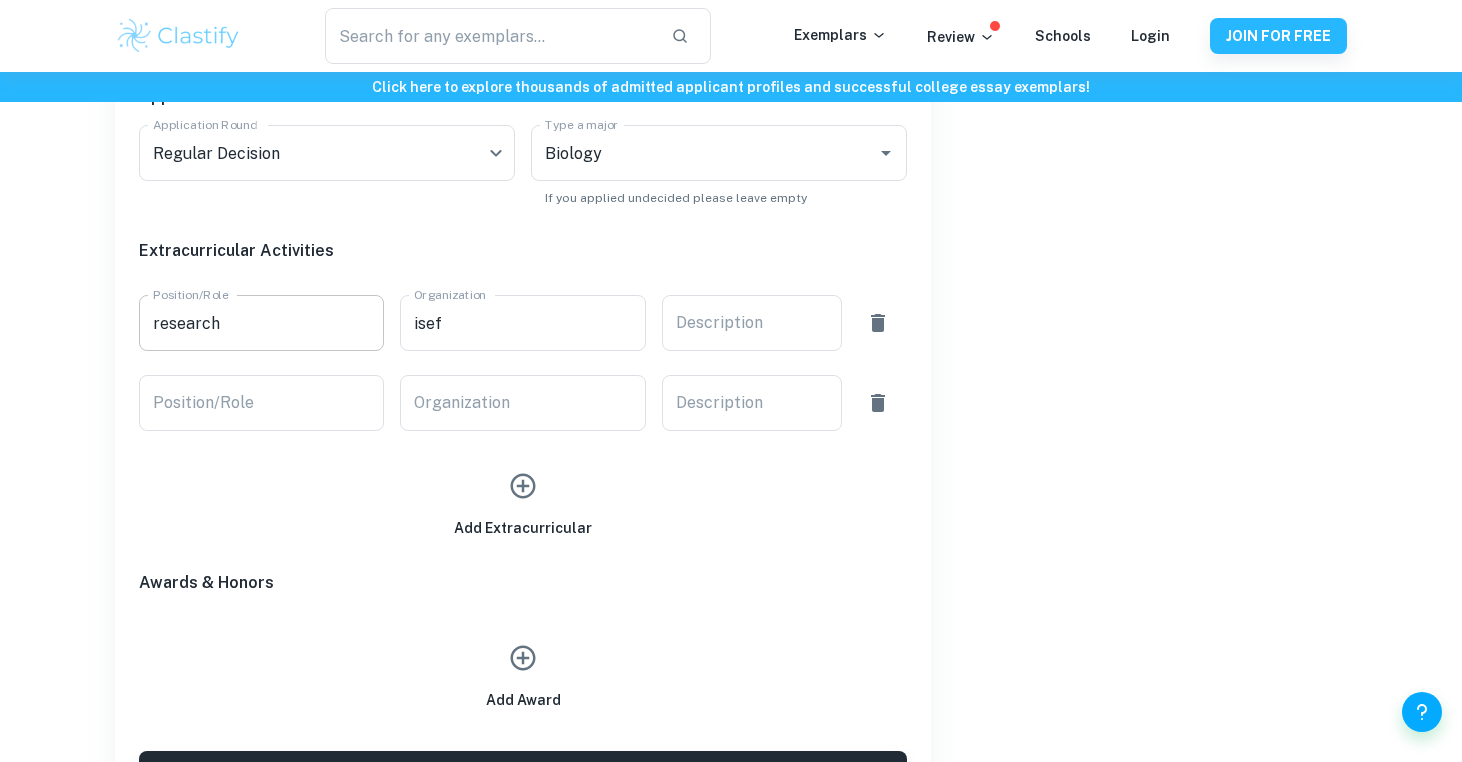 click on "research" at bounding box center (261, 323) 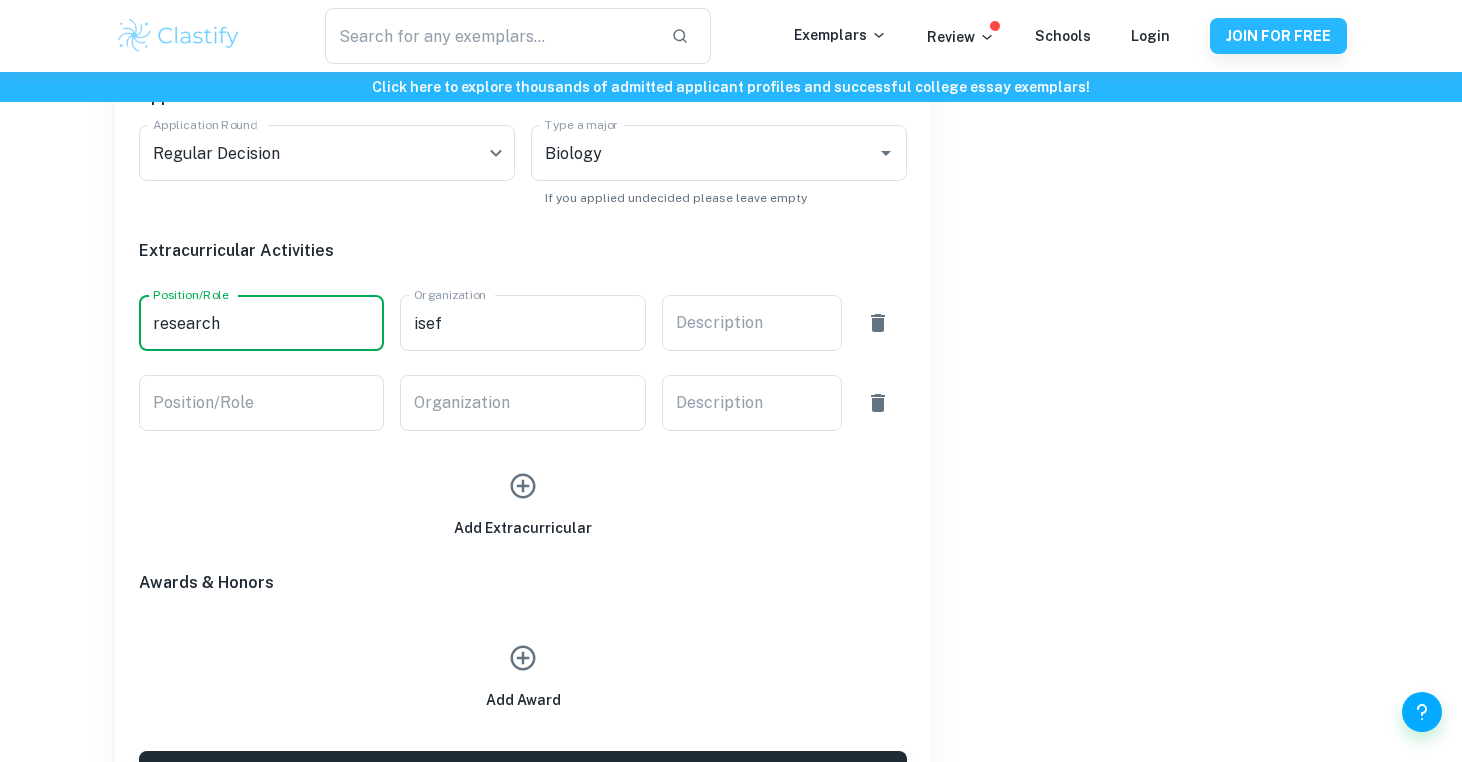 click on "research" at bounding box center (261, 323) 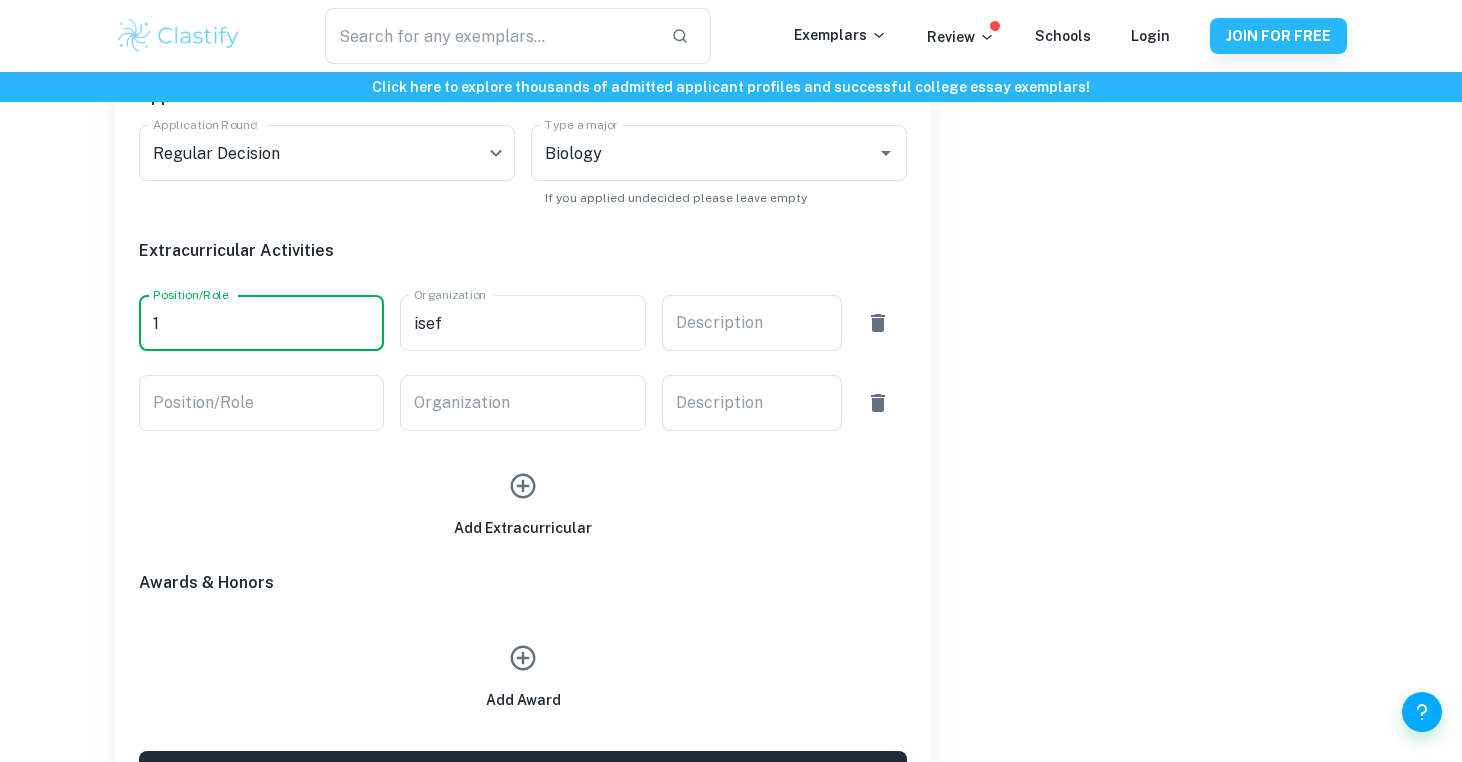 type on "1" 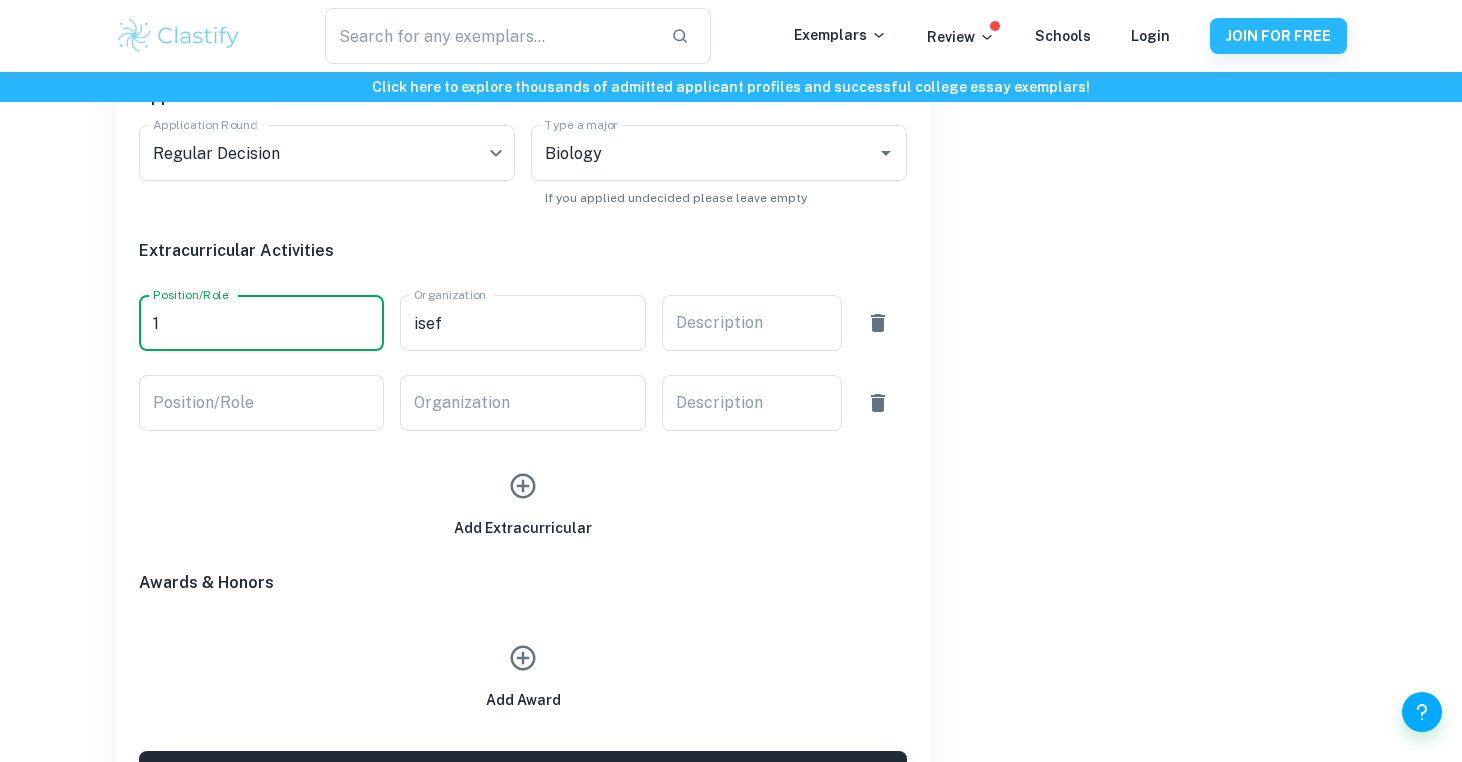 click 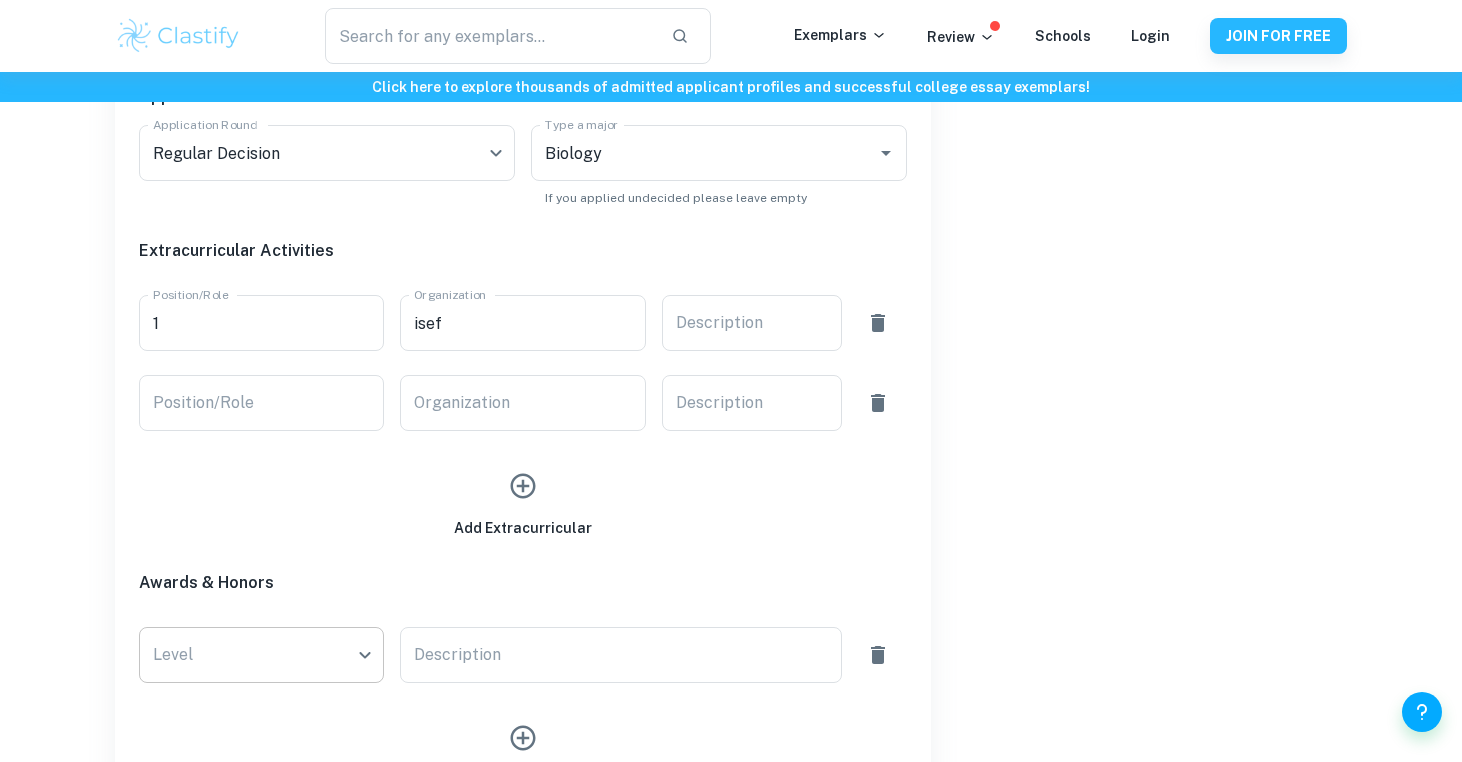 click on "We value your privacy We use cookies to enhance your browsing experience, serve personalised ads or content, and analyse our traffic. By clicking "Accept All", you consent to our use of cookies.   Cookie Policy Customise   Reject All   Accept All   Customise Consent Preferences   We use cookies to help you navigate efficiently and perform certain functions. You will find detailed information about all cookies under each consent category below. The cookies that are categorised as "Necessary" are stored on your browser as they are essential for enabling the basic functionalities of the site. ...  Show more For more information on how Google's third-party cookies operate and handle your data, see:   Google Privacy Policy Necessary Always Active Necessary cookies are required to enable the basic features of this site, such as providing secure log-in or adjusting your consent preferences. These cookies do not store any personally identifiable data. Functional Analytics Performance Advertisement Uncategorised" at bounding box center (731, -524) 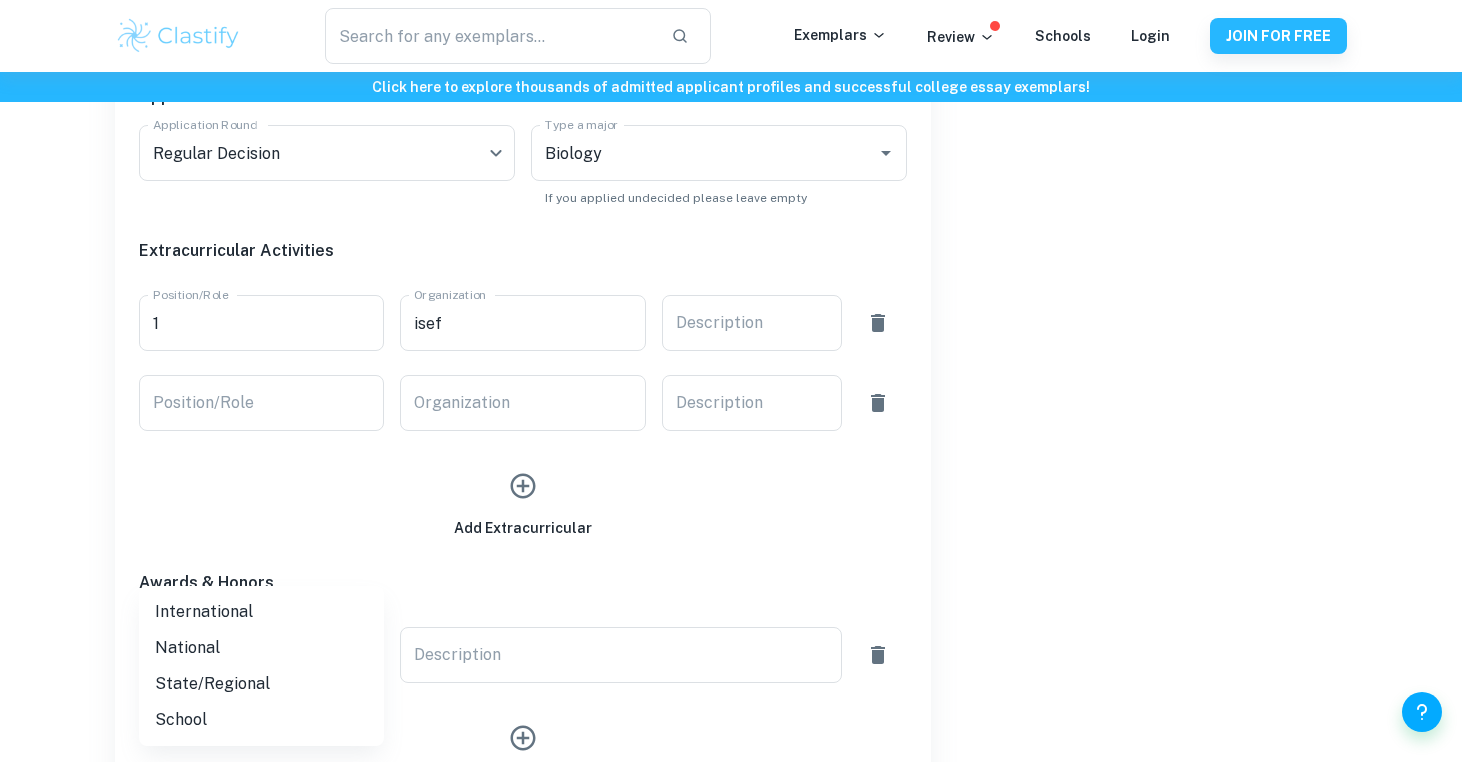 click on "International" at bounding box center (261, 612) 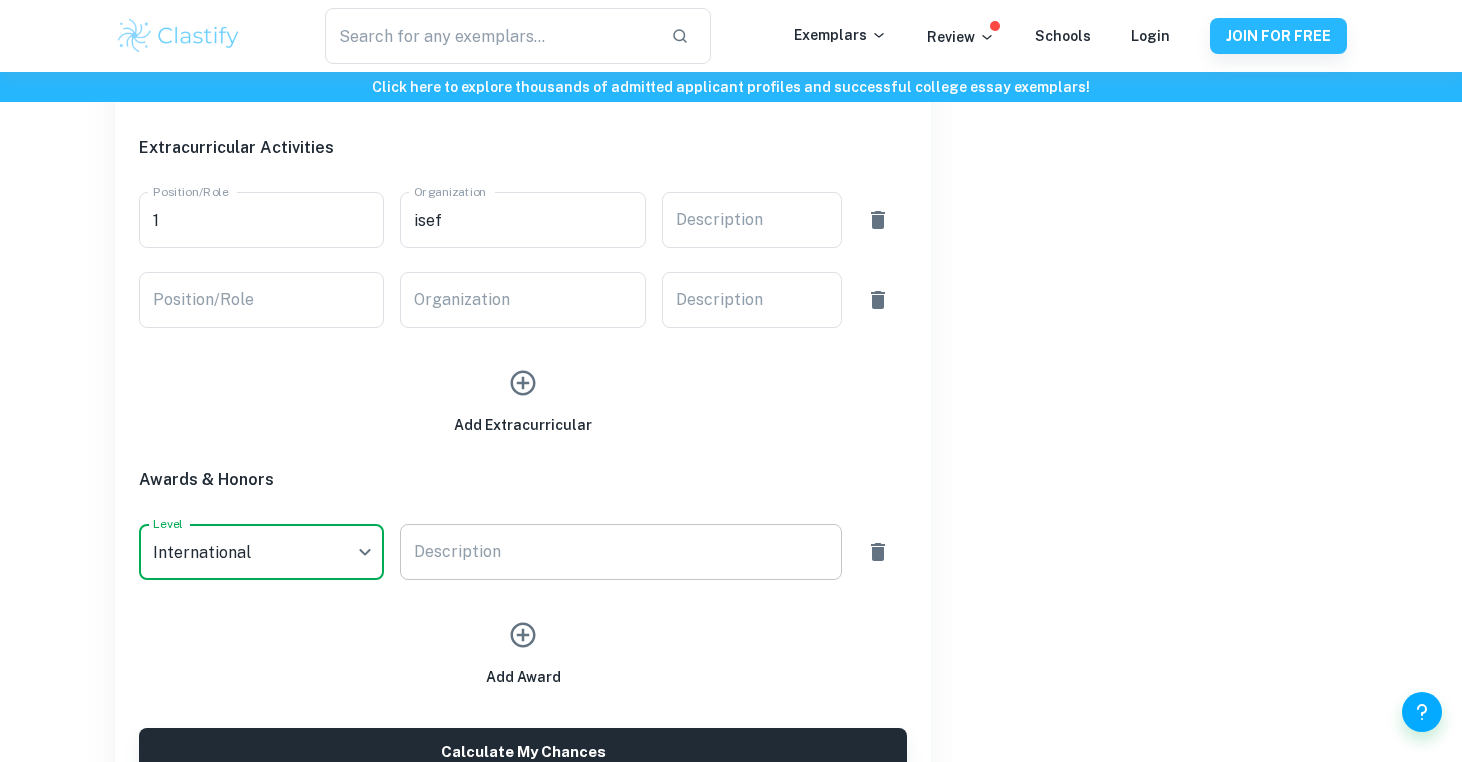 scroll, scrollTop: 1104, scrollLeft: 0, axis: vertical 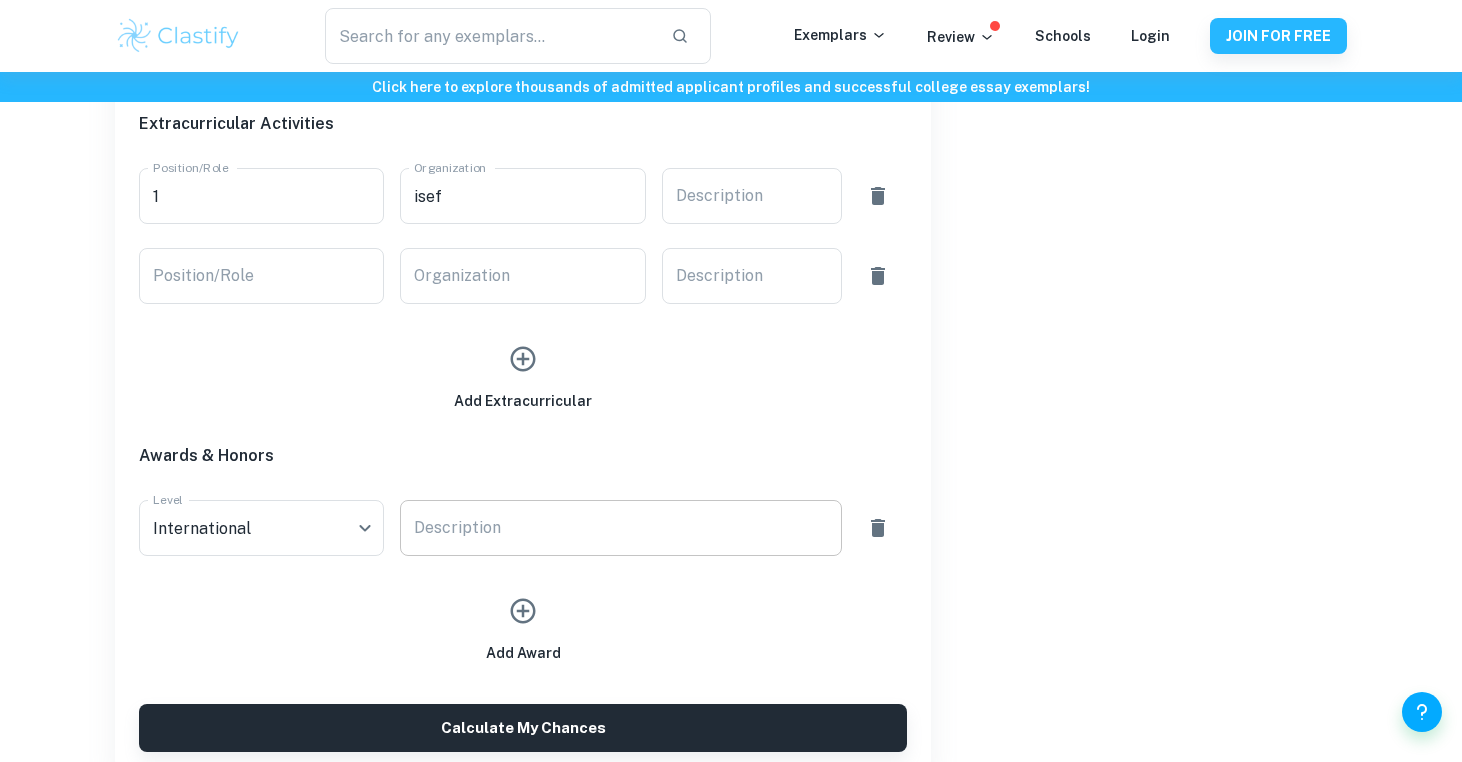 click on "x Description" at bounding box center (620, 528) 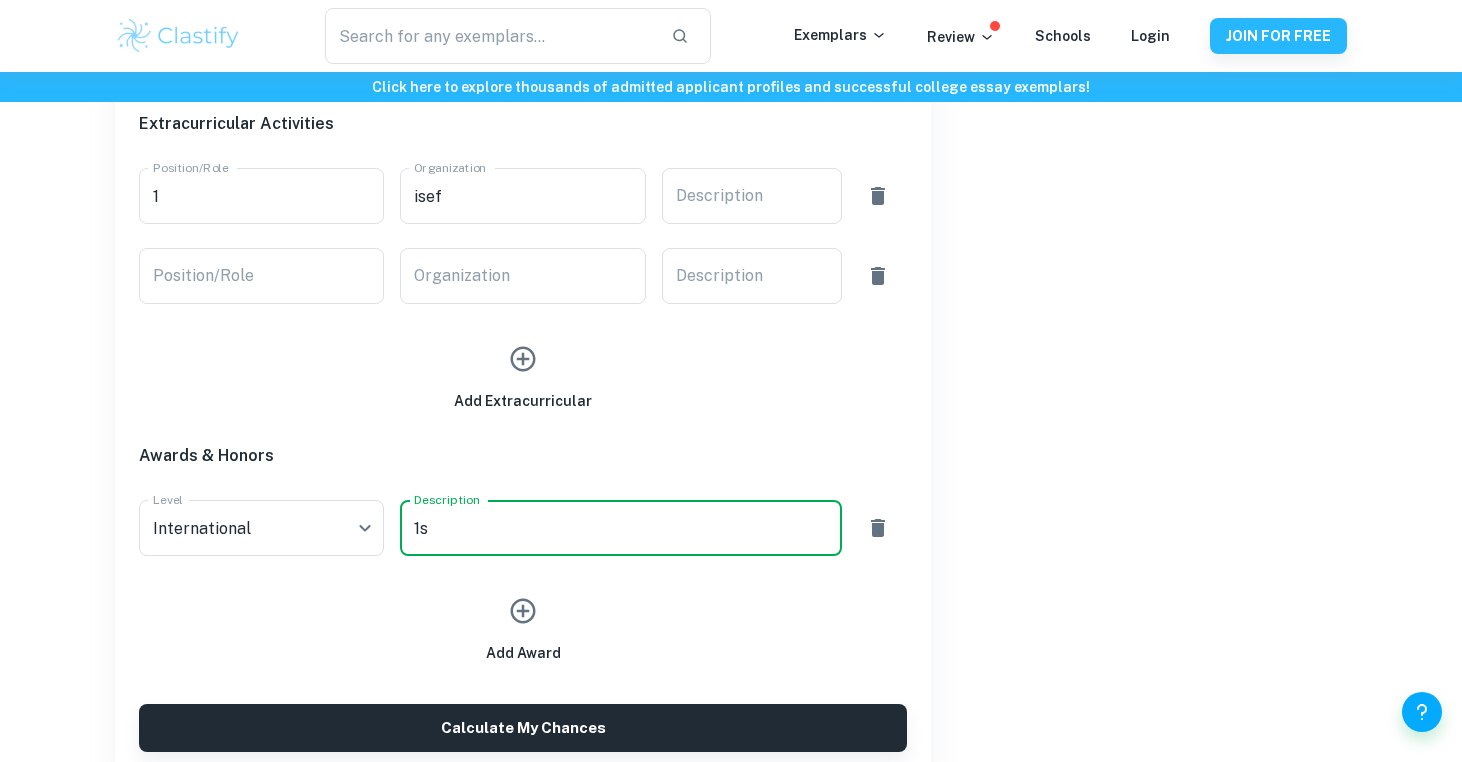 type on "1" 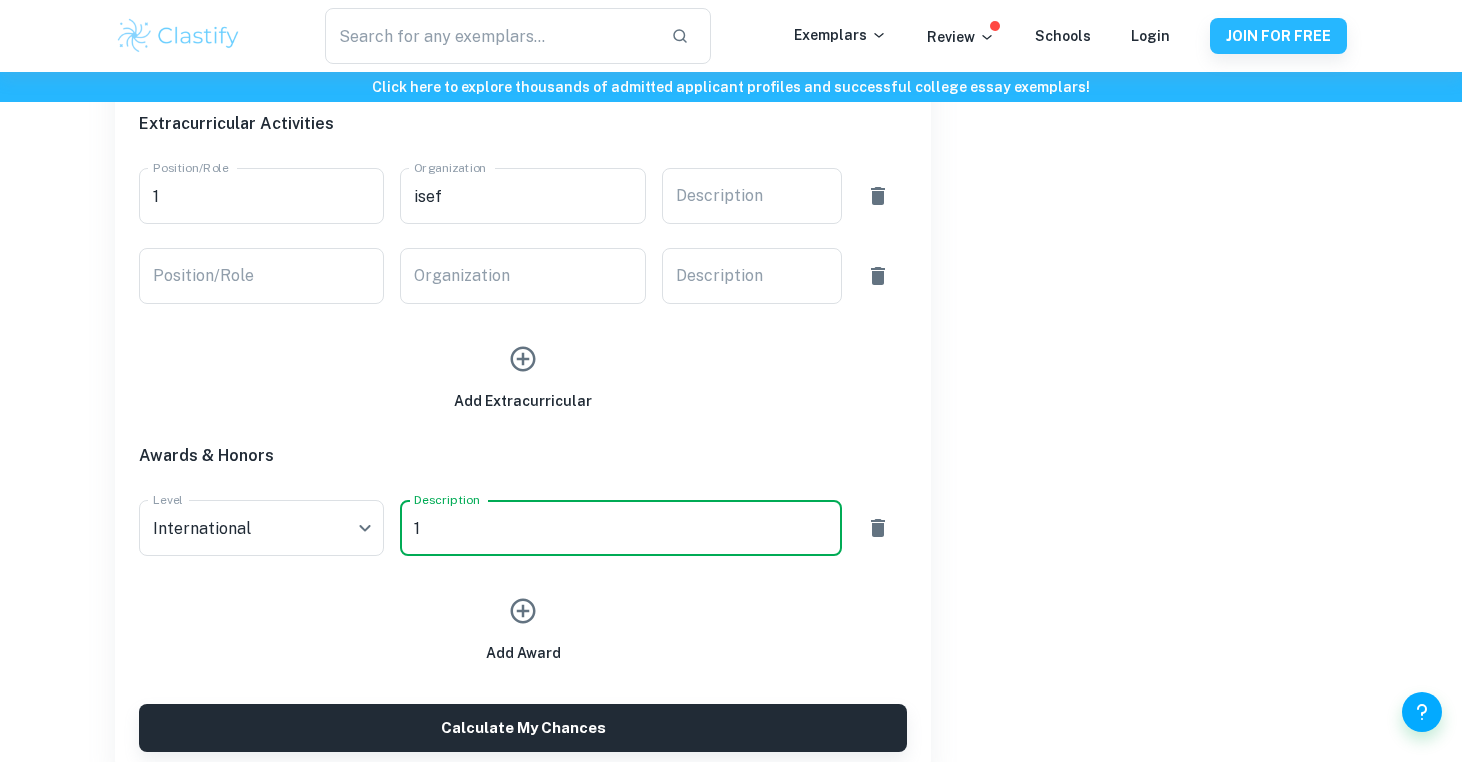 type 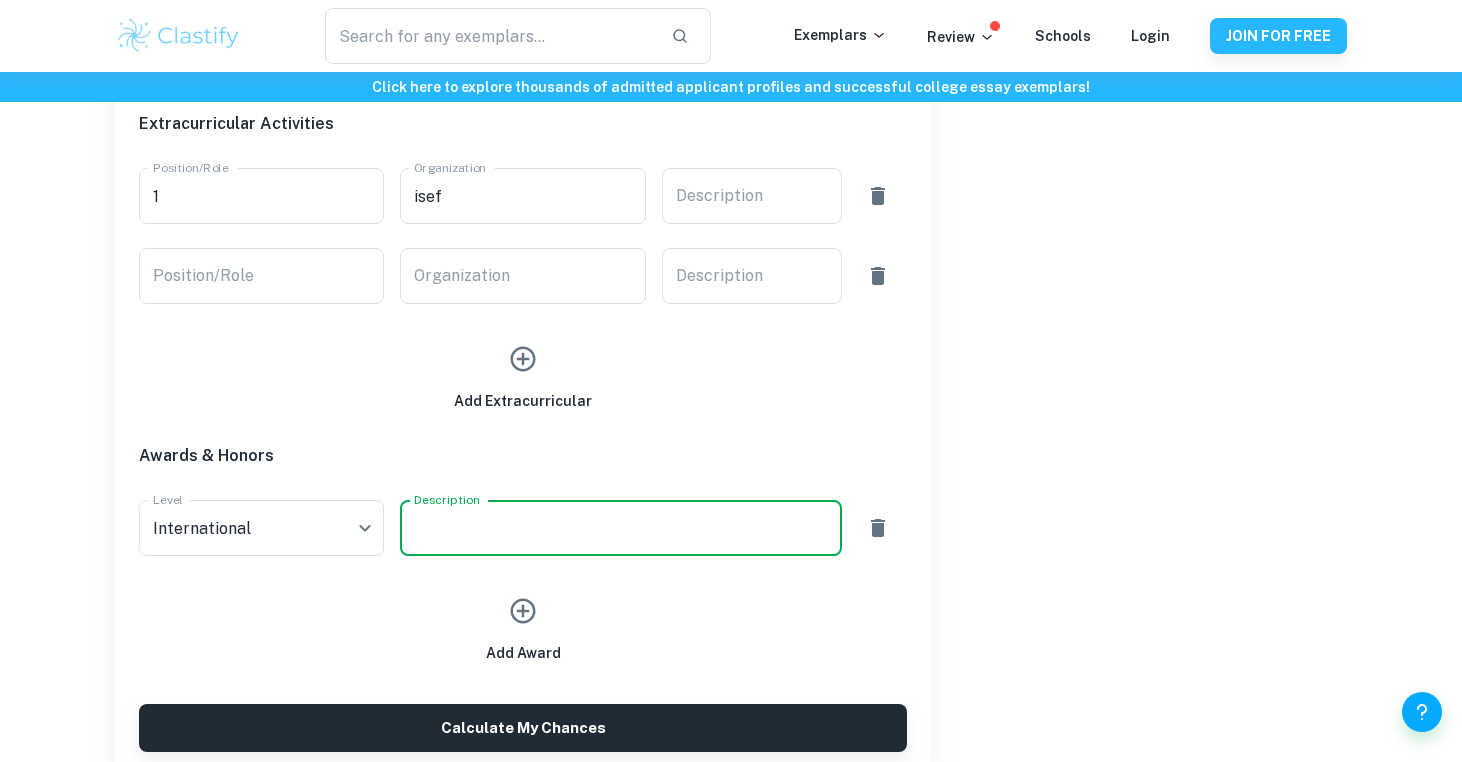 click 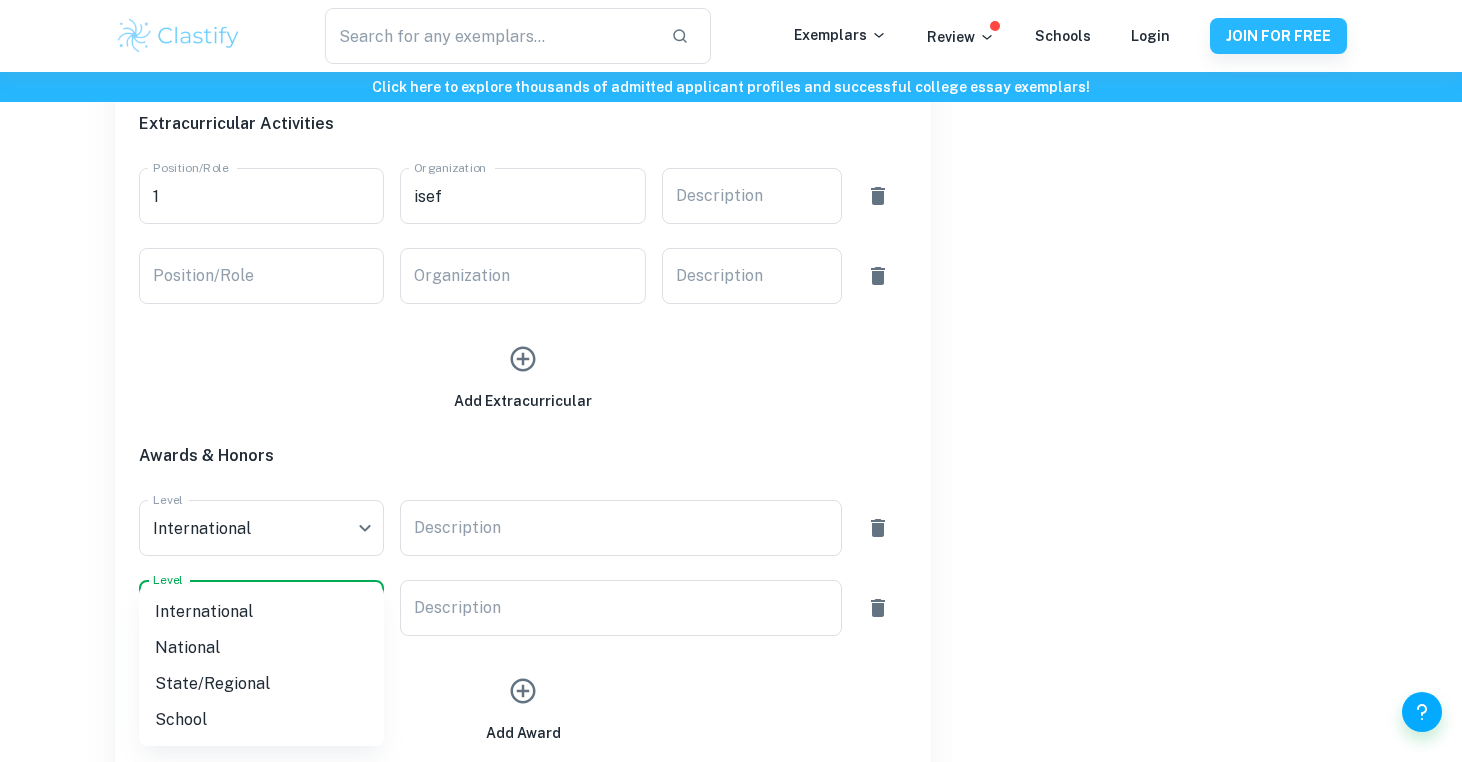 click on "We value your privacy We use cookies to enhance your browsing experience, serve personalised ads or content, and analyse our traffic. By clicking "Accept All", you consent to our use of cookies.   Cookie Policy Customise   Reject All   Accept All   Customise Consent Preferences   We use cookies to help you navigate efficiently and perform certain functions. You will find detailed information about all cookies under each consent category below. The cookies that are categorised as "Necessary" are stored on your browser as they are essential for enabling the basic functionalities of the site. ...  Show more For more information on how Google's third-party cookies operate and handle your data, see:   Google Privacy Policy Necessary Always Active Necessary cookies are required to enable the basic features of this site, such as providing secure log-in or adjusting your consent preferences. These cookies do not store any personally identifiable data. Functional Analytics Performance Advertisement Uncategorised" at bounding box center (731, -651) 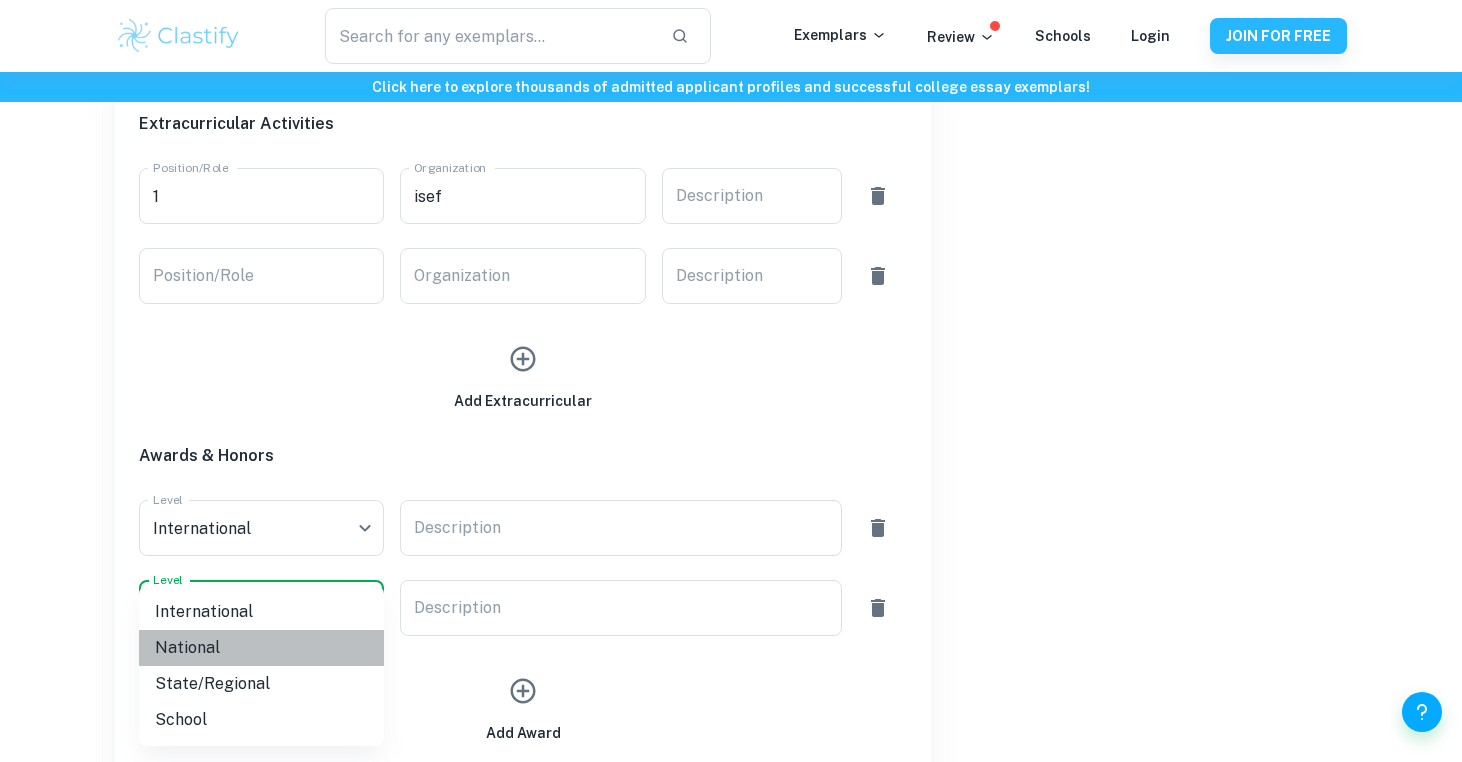click on "National" at bounding box center [261, 648] 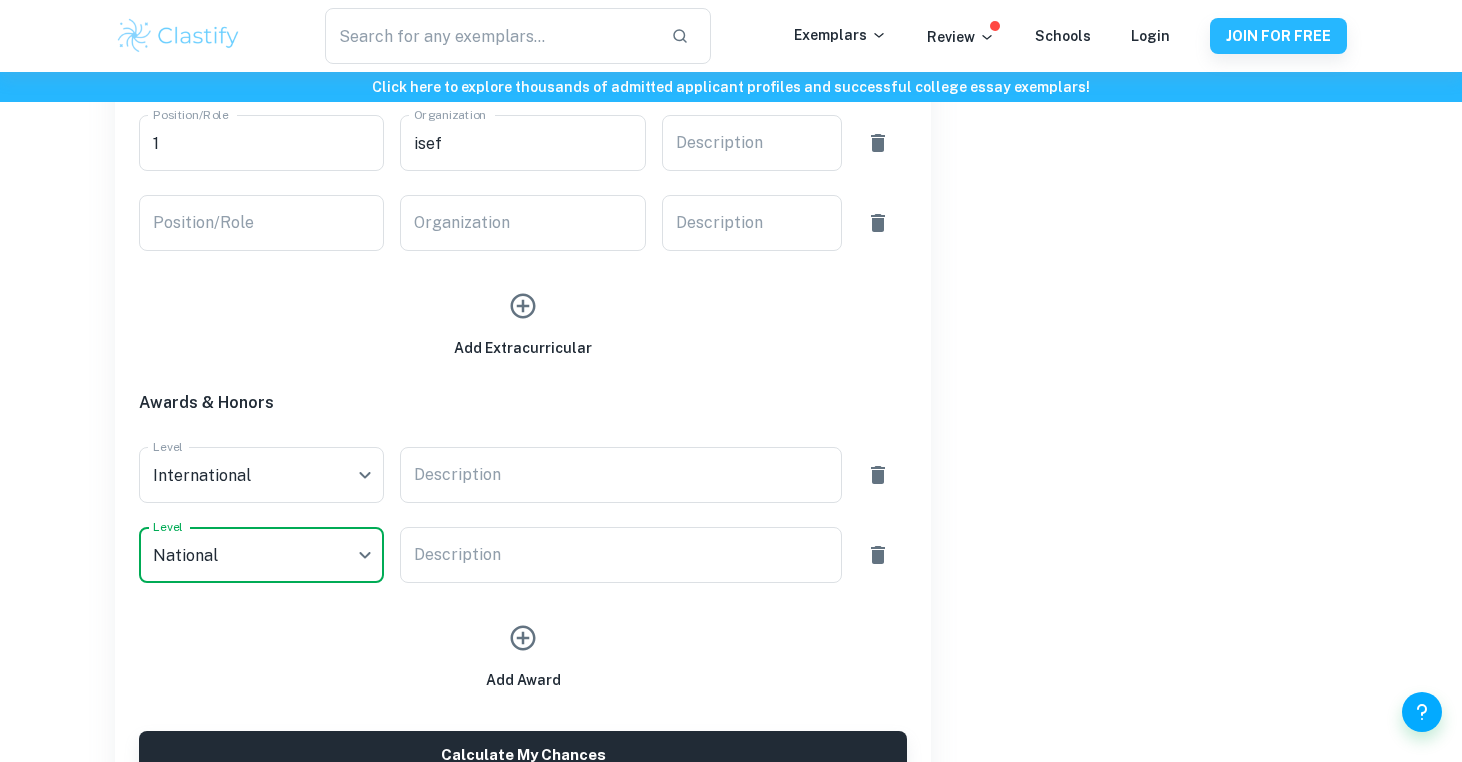 scroll, scrollTop: 1165, scrollLeft: 0, axis: vertical 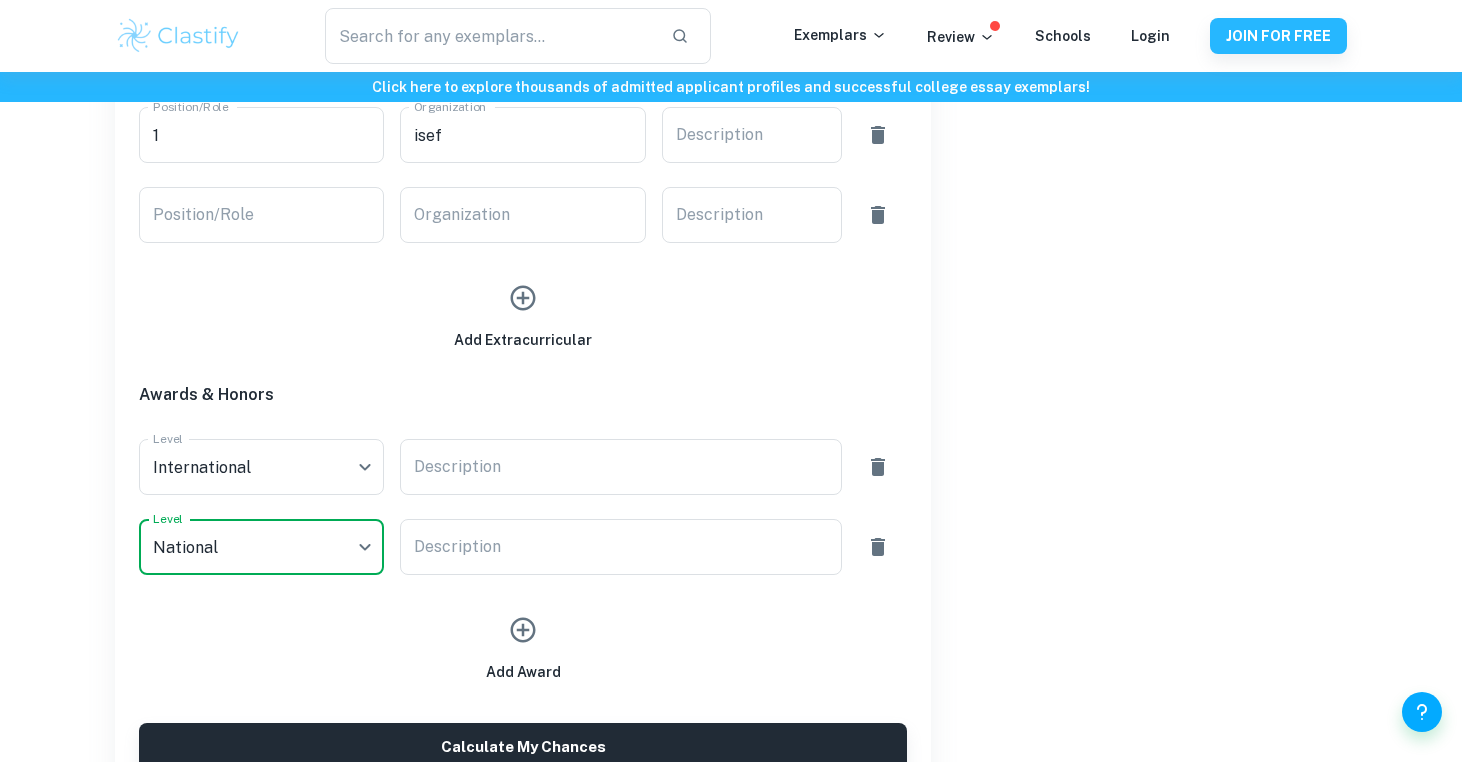 click 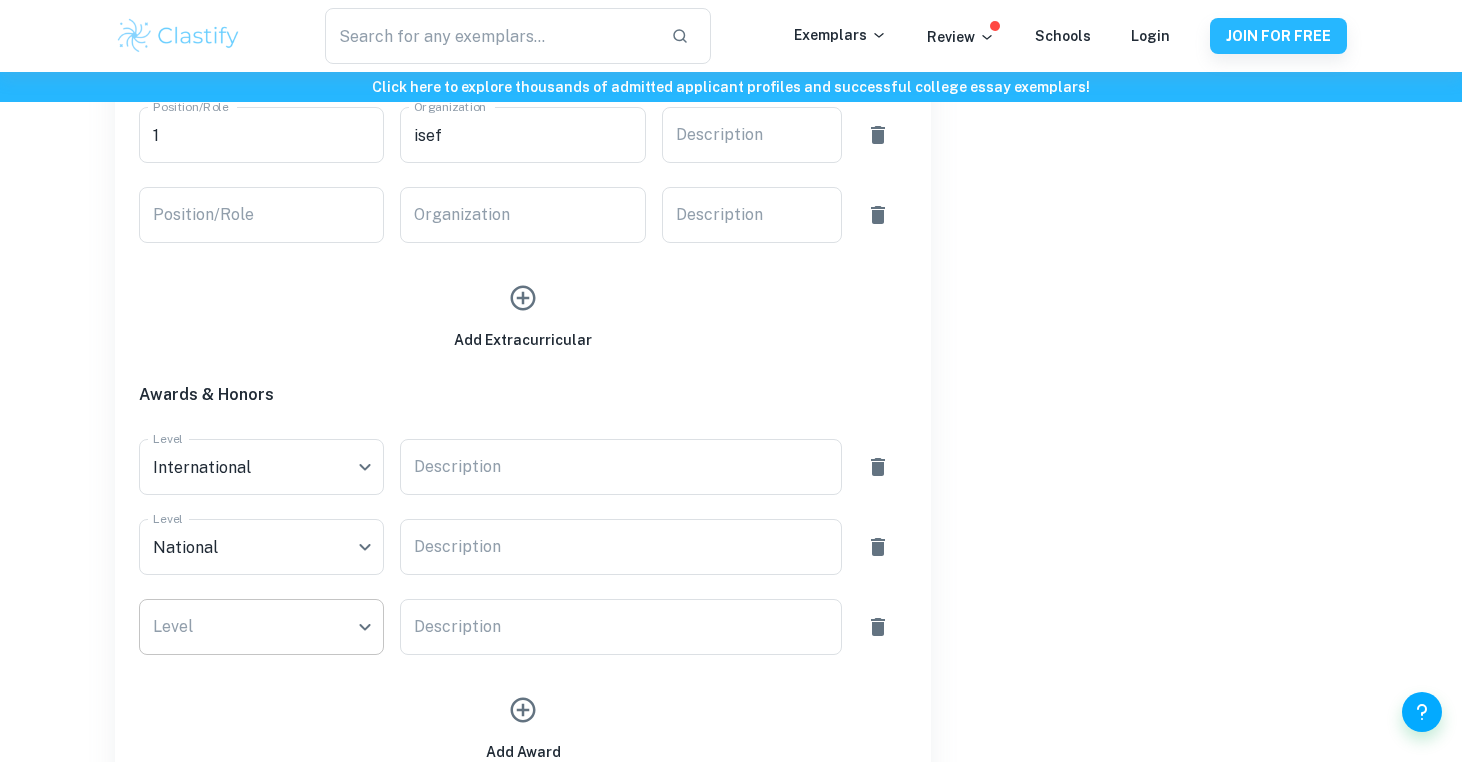 click on "We value your privacy We use cookies to enhance your browsing experience, serve personalised ads or content, and analyse our traffic. By clicking "Accept All", you consent to our use of cookies.   Cookie Policy Customise   Reject All   Accept All   Customise Consent Preferences   We use cookies to help you navigate efficiently and perform certain functions. You will find detailed information about all cookies under each consent category below. The cookies that are categorised as "Necessary" are stored on your browser as they are essential for enabling the basic functionalities of the site. ...  Show more For more information on how Google's third-party cookies operate and handle your data, see:   Google Privacy Policy Necessary Always Active Necessary cookies are required to enable the basic features of this site, such as providing secure log-in or adjusting your consent preferences. These cookies do not store any personally identifiable data. Functional Analytics Performance Advertisement Uncategorised" at bounding box center [731, -712] 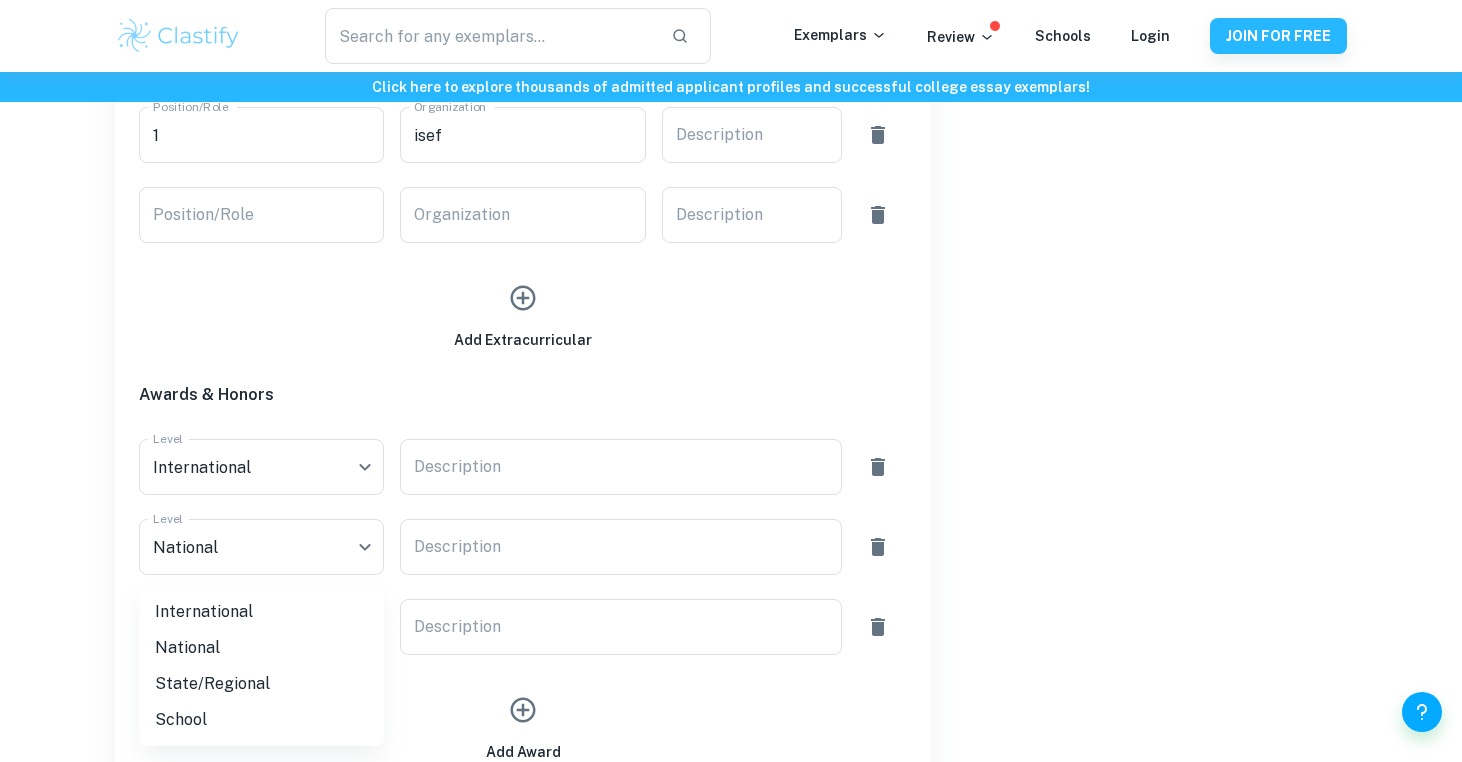 click on "State/Regional" at bounding box center [261, 684] 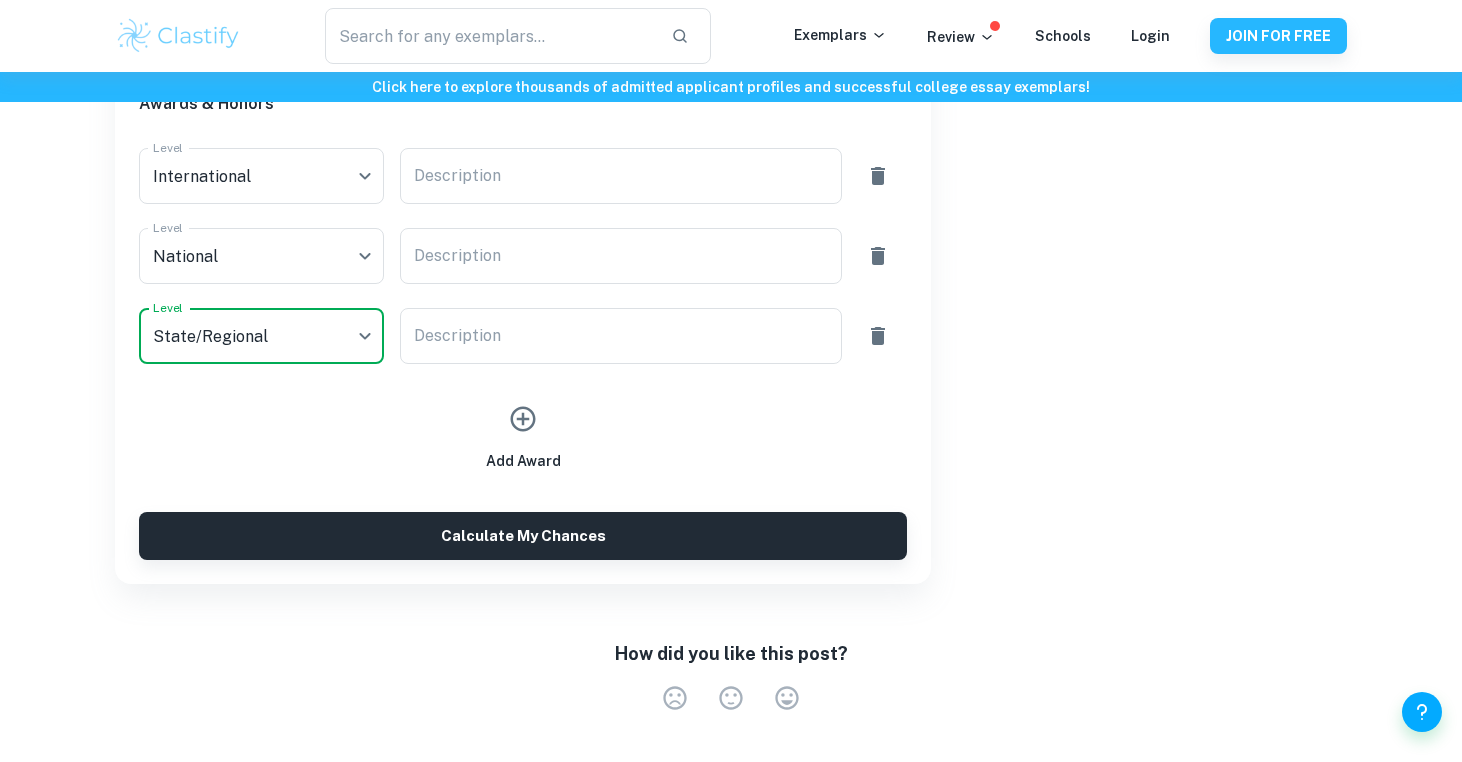 scroll, scrollTop: 1513, scrollLeft: 0, axis: vertical 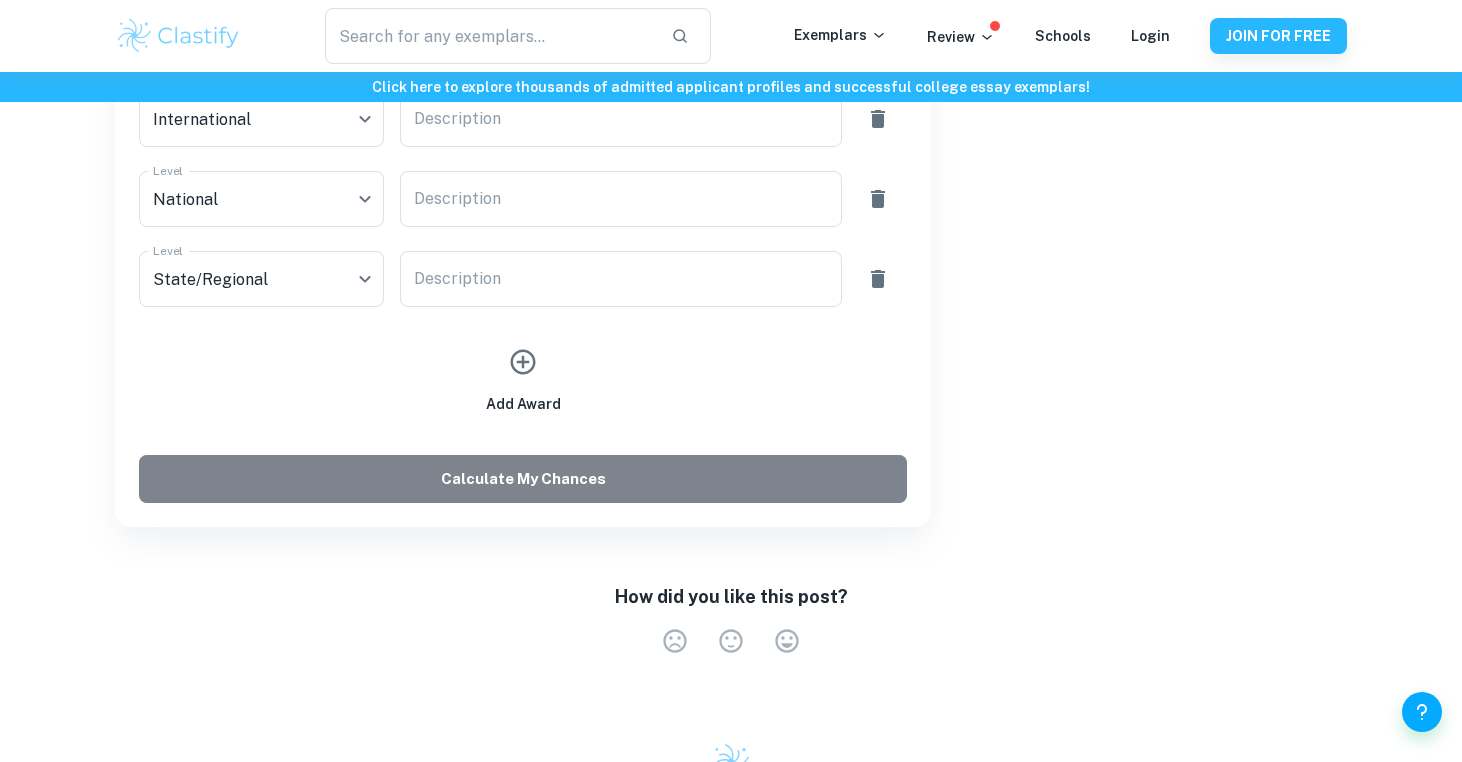 click on "Calculate My Chances" at bounding box center (523, 479) 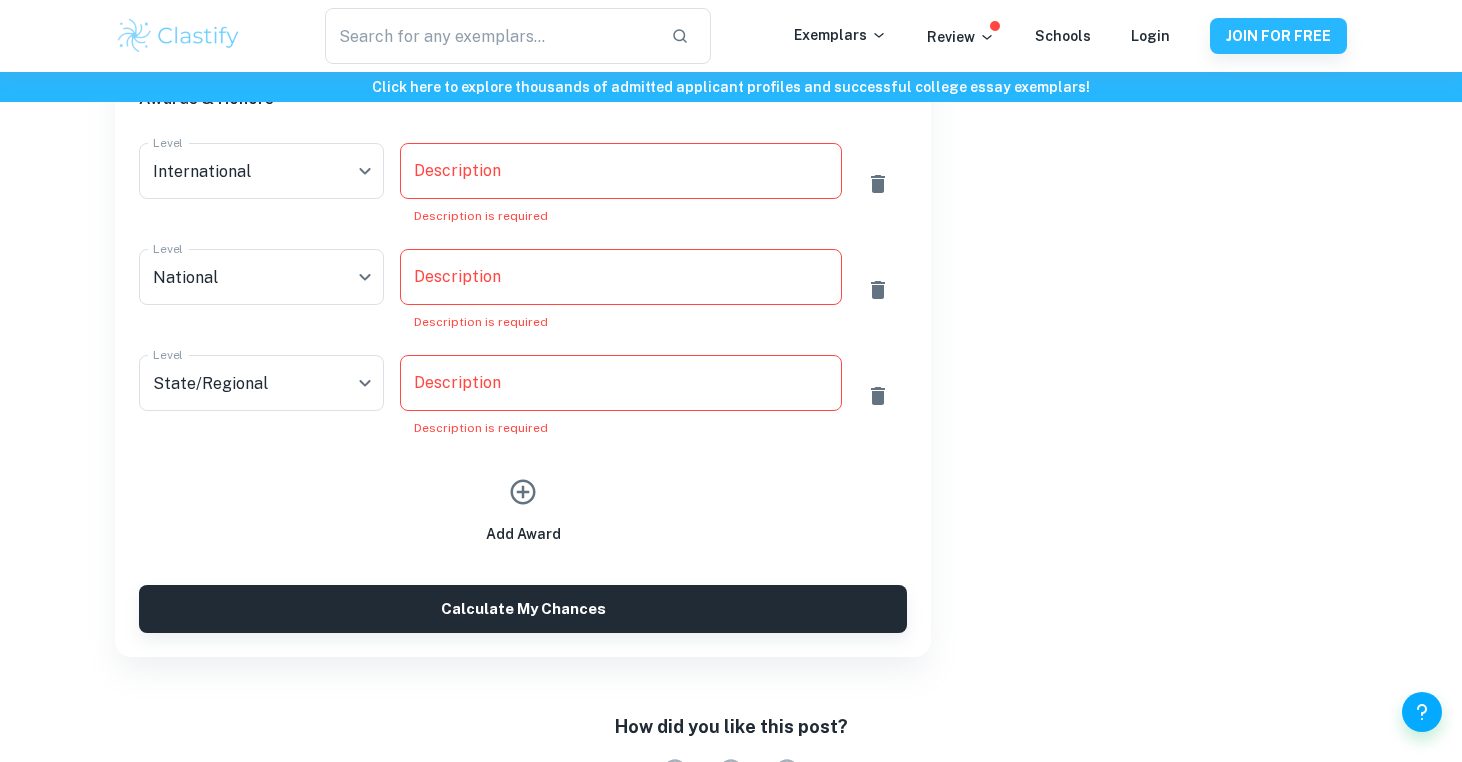 click on "x Description" at bounding box center [620, 383] 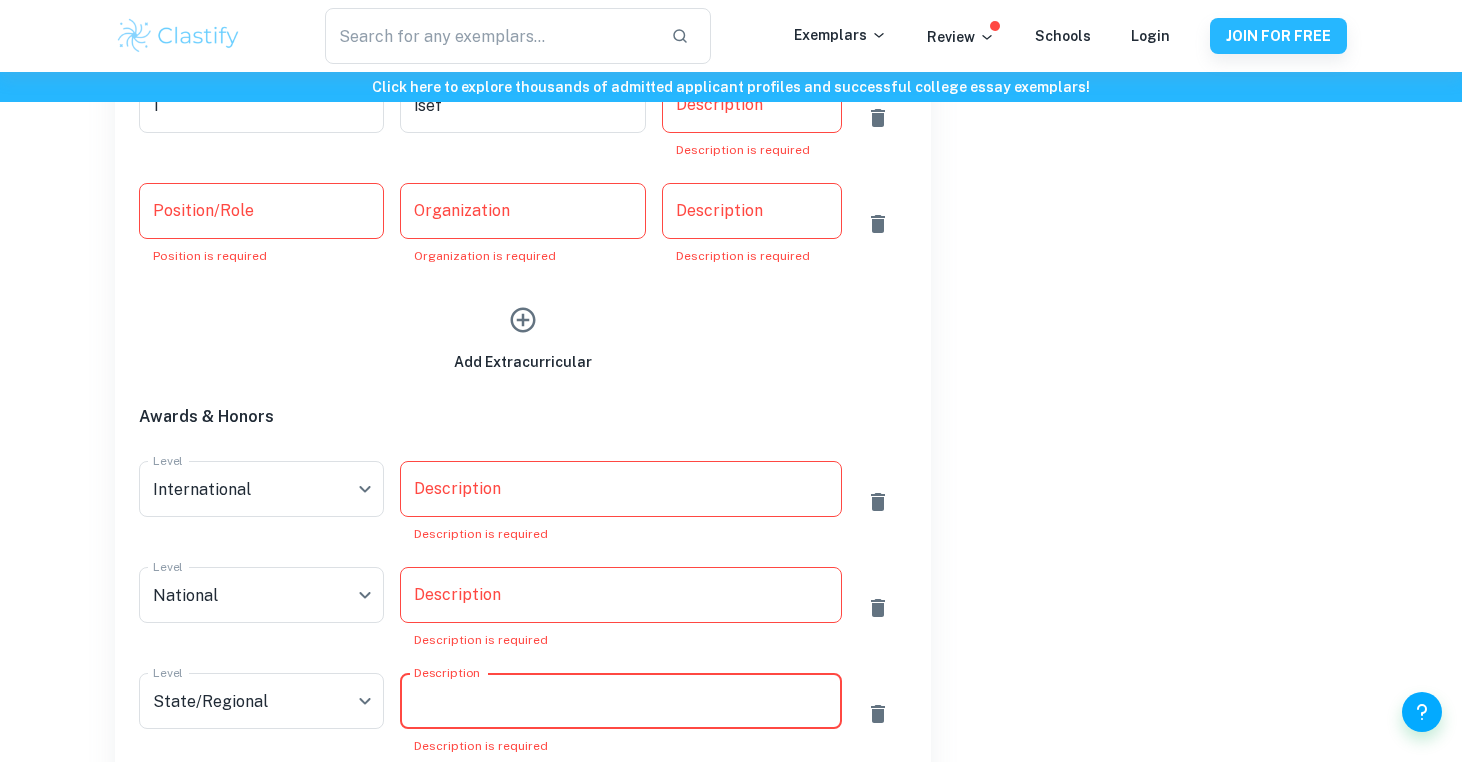 scroll, scrollTop: 1194, scrollLeft: 0, axis: vertical 